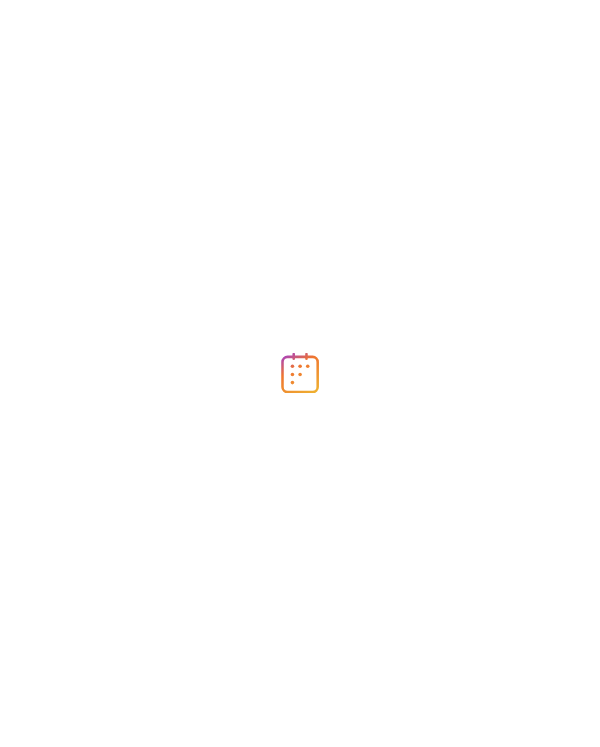scroll, scrollTop: 0, scrollLeft: 0, axis: both 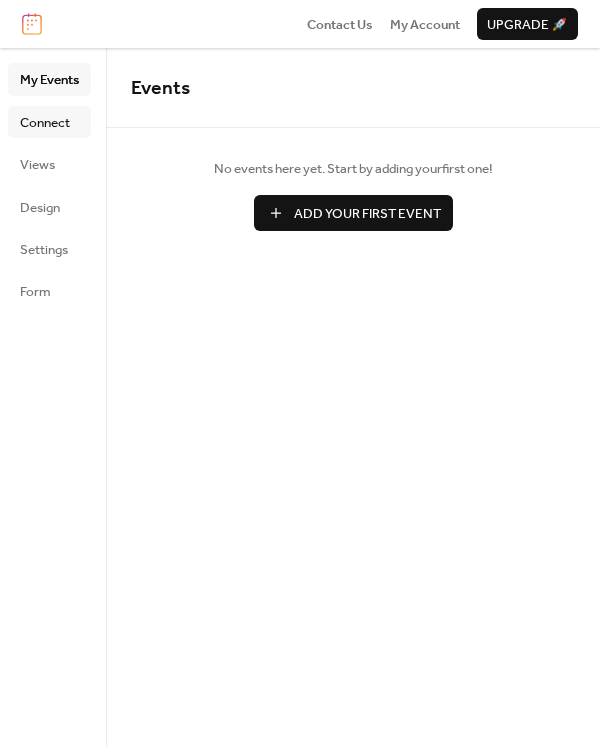click on "Connect" at bounding box center [45, 123] 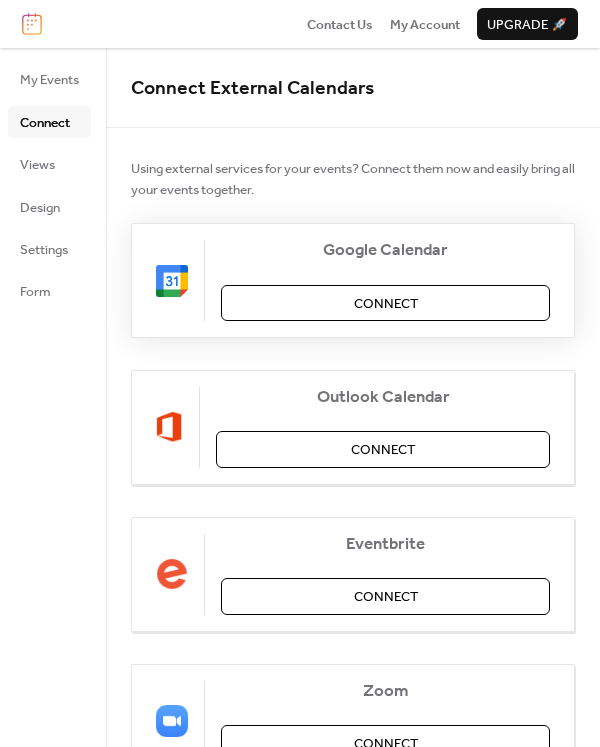 scroll, scrollTop: 0, scrollLeft: 0, axis: both 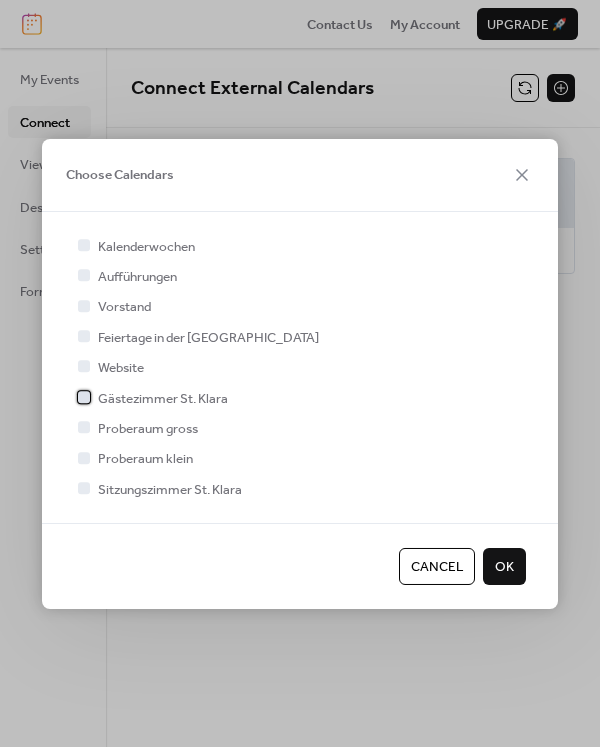 click on "Gästezimmer St. Klara" at bounding box center [163, 399] 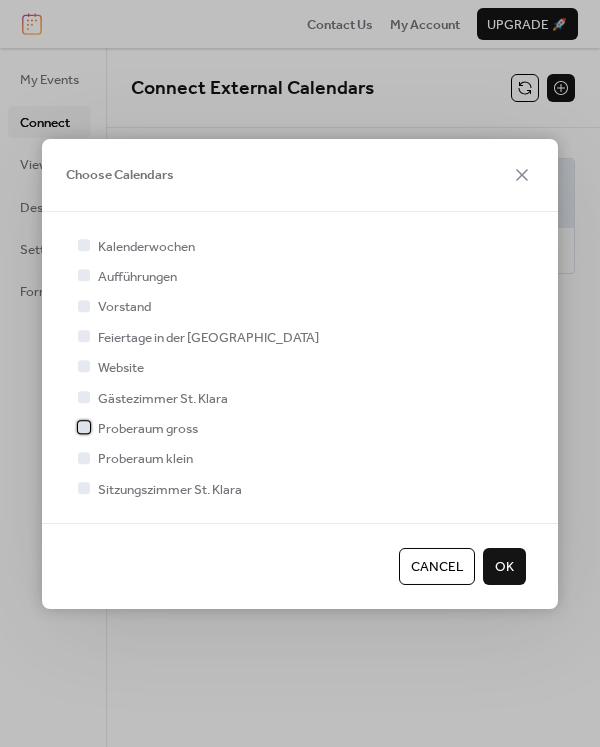 click on "Proberaum gross" at bounding box center [148, 429] 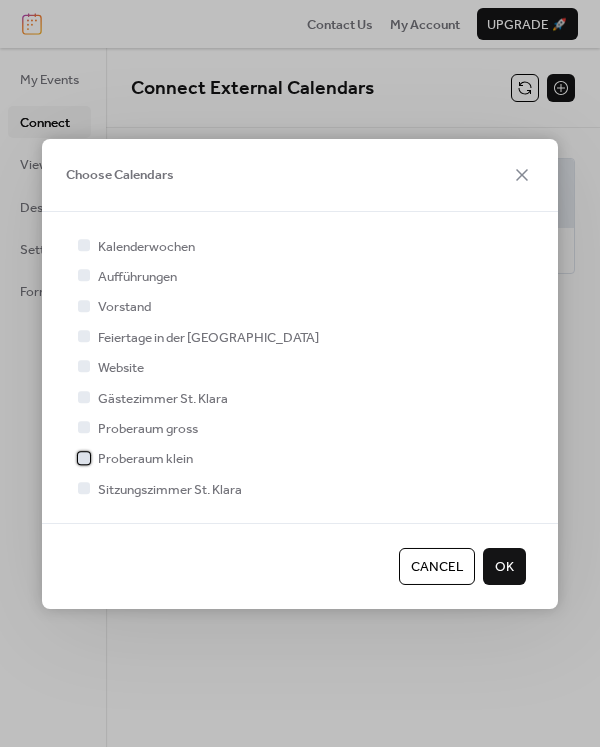 click on "Proberaum klein" at bounding box center [145, 459] 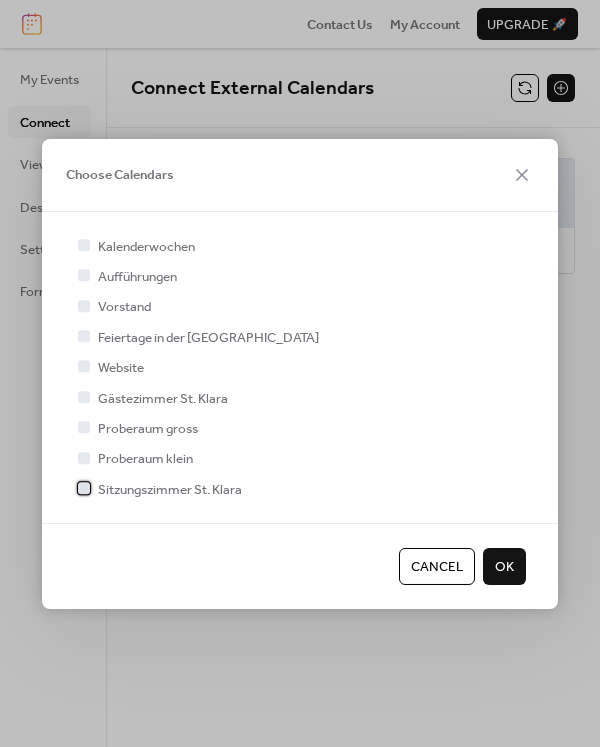 click on "Sitzungszimmer St. Klara" at bounding box center [170, 490] 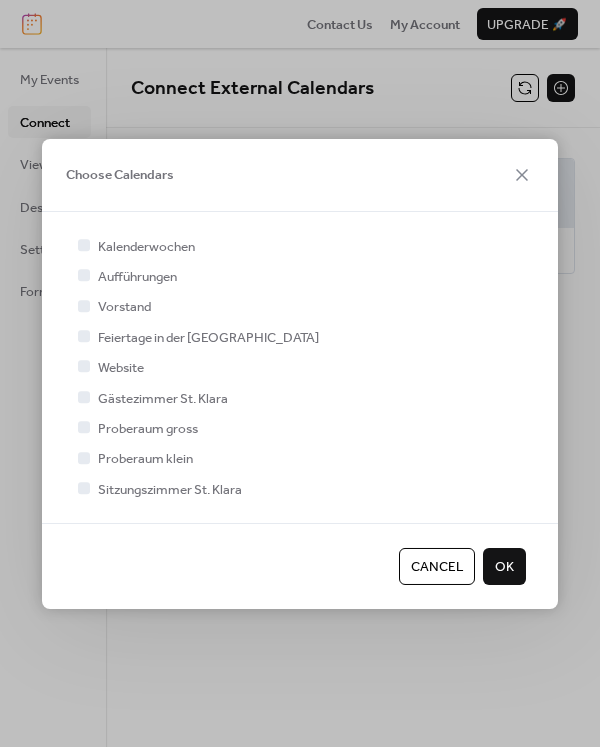 click on "OK" at bounding box center (504, 567) 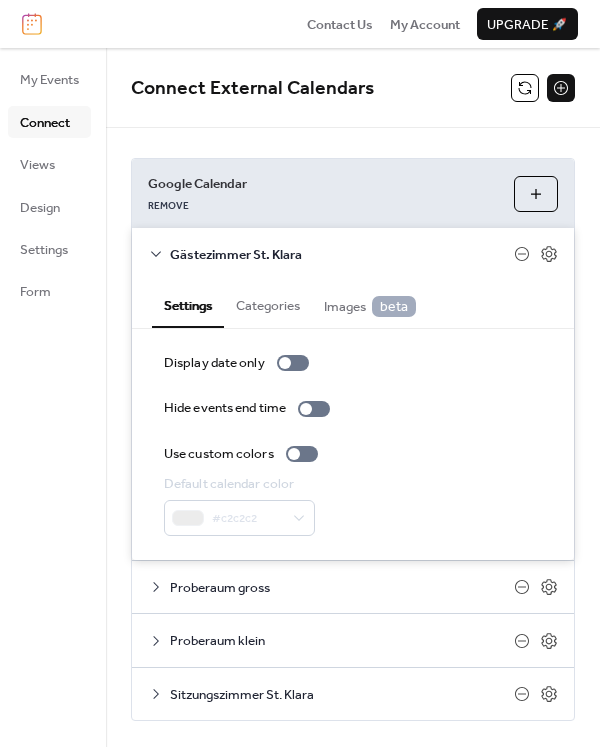 click on "Gästezimmer St. Klara" at bounding box center [342, 255] 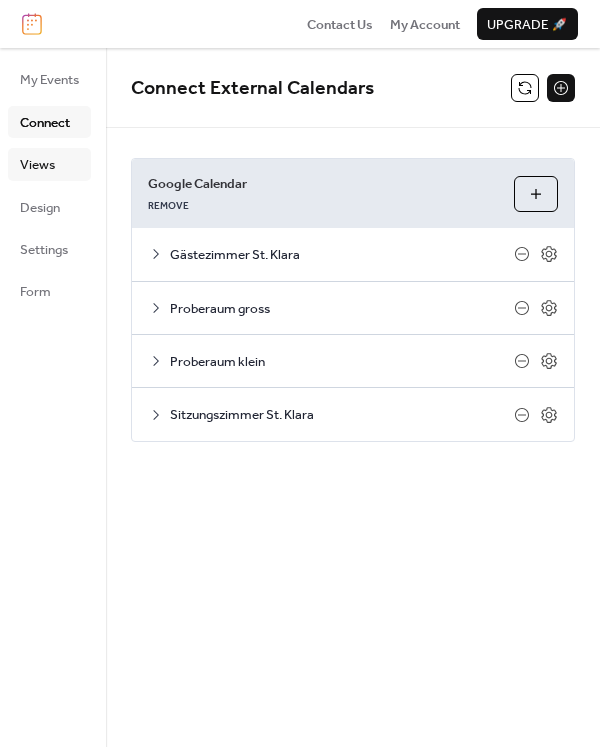 click on "Views" at bounding box center (37, 165) 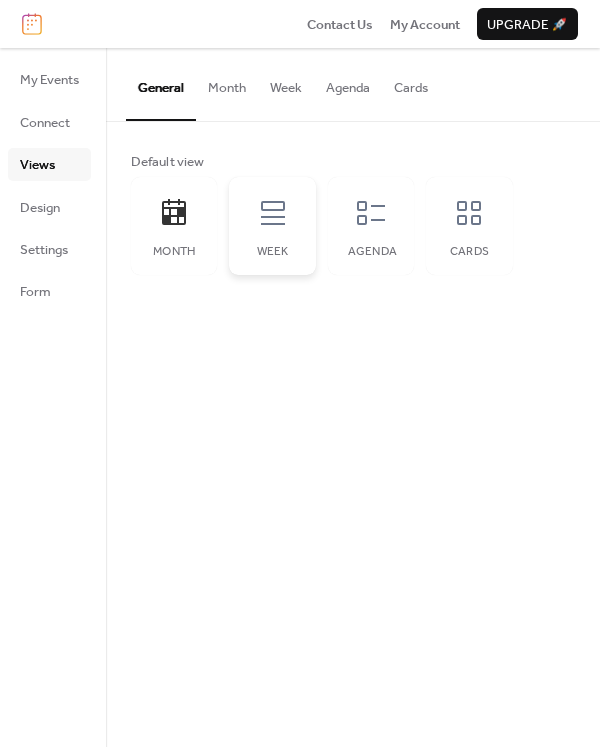 click 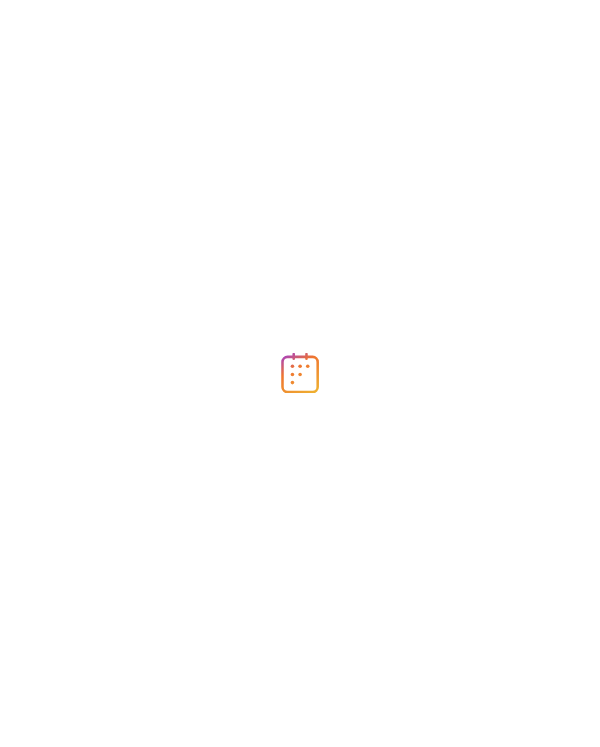 scroll, scrollTop: 0, scrollLeft: 0, axis: both 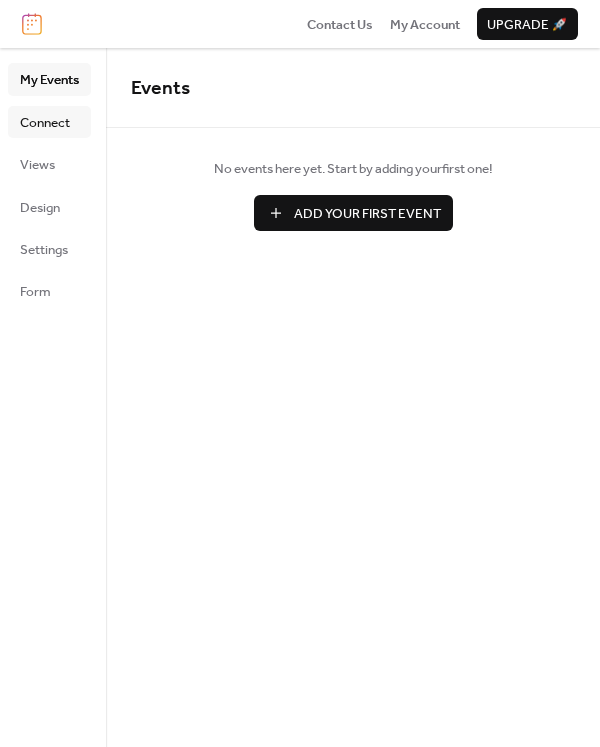 click on "Connect" at bounding box center [45, 123] 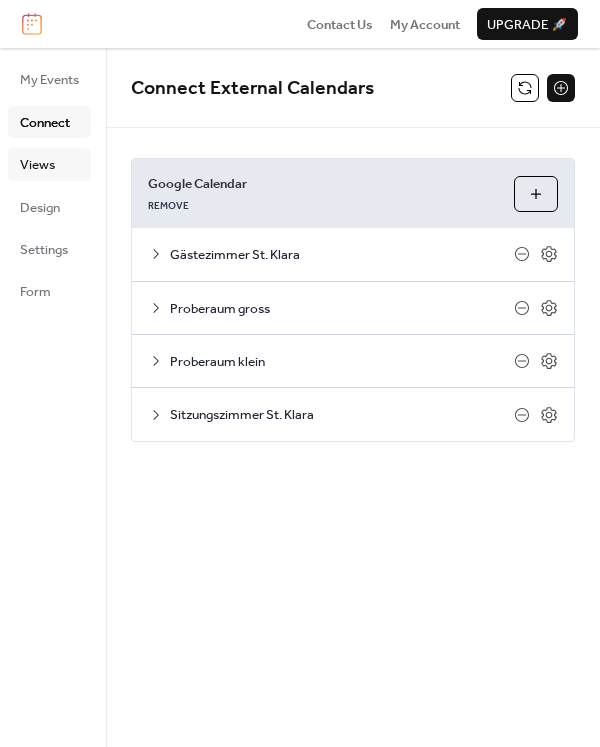 click on "Views" at bounding box center [37, 165] 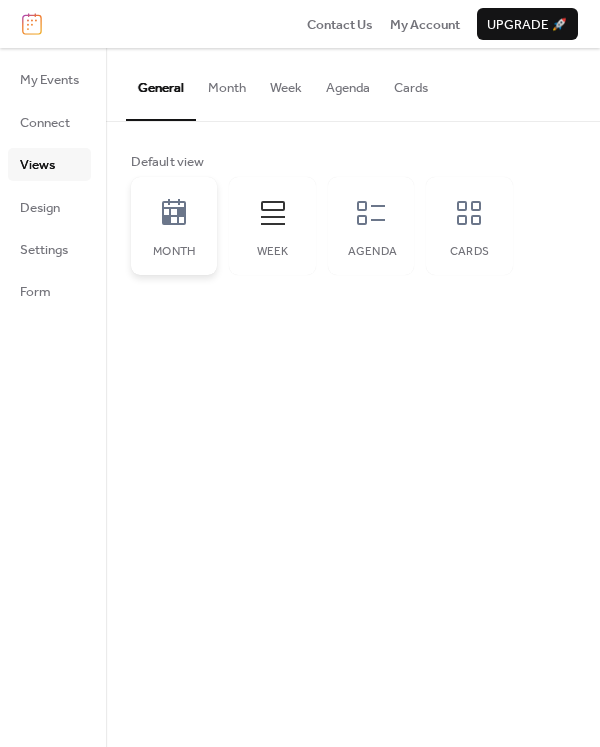 click on "Month" at bounding box center (174, 252) 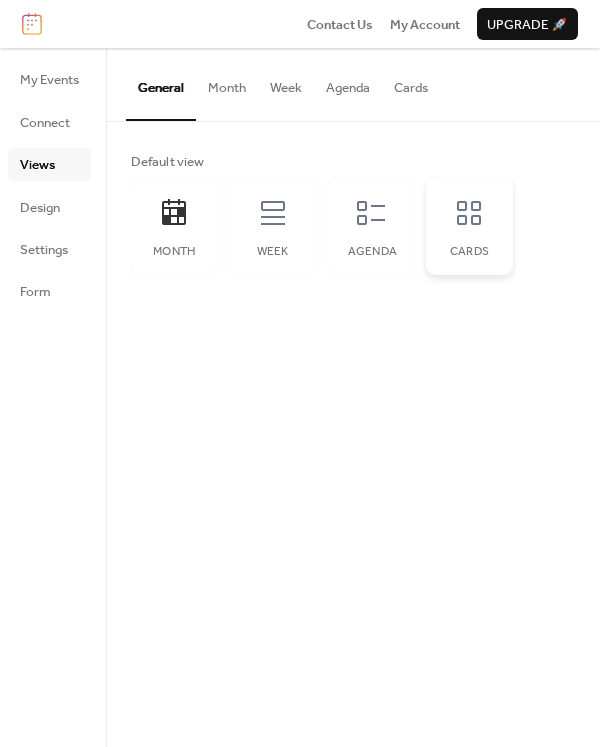 click 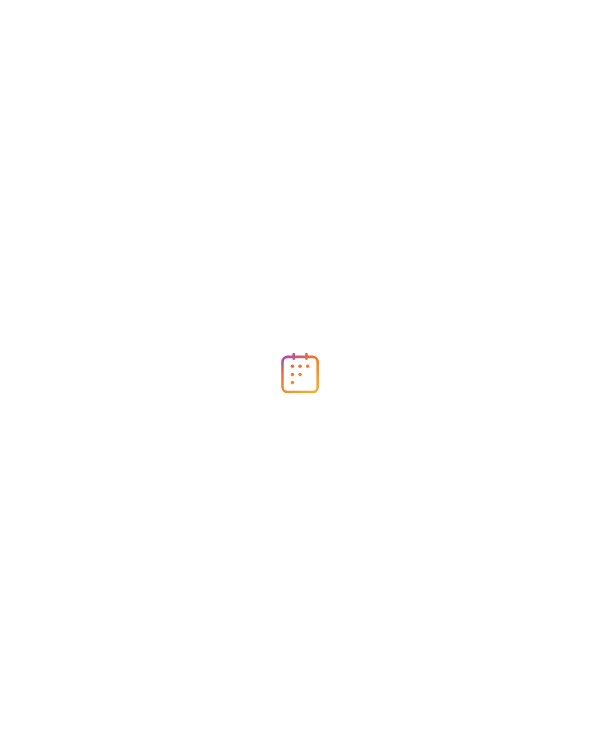 scroll, scrollTop: 0, scrollLeft: 0, axis: both 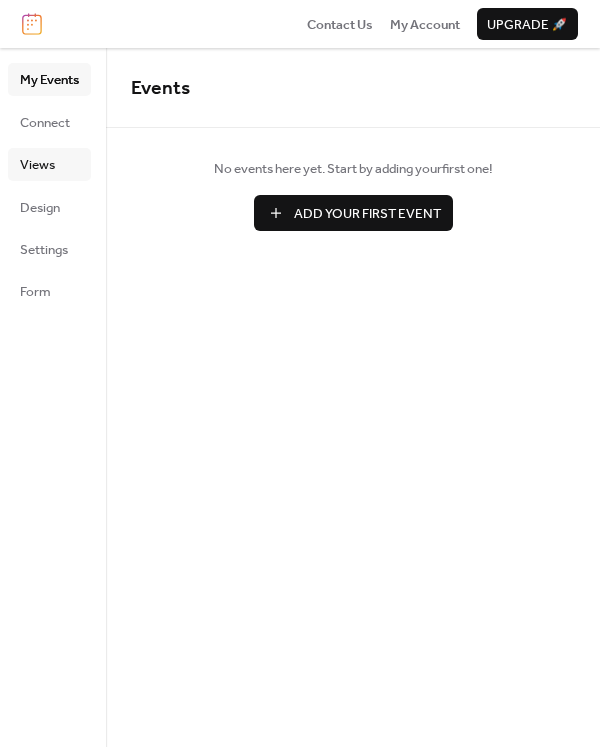 click on "Views" at bounding box center (49, 164) 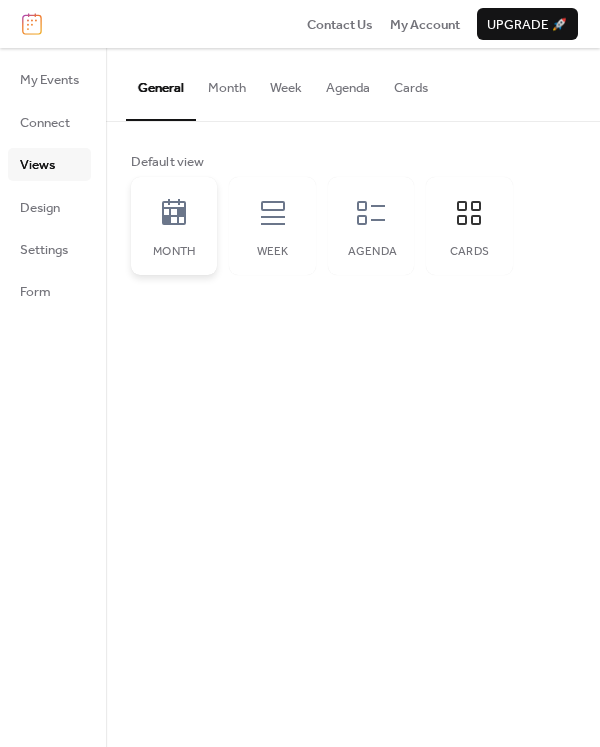 click on "Month" at bounding box center (174, 226) 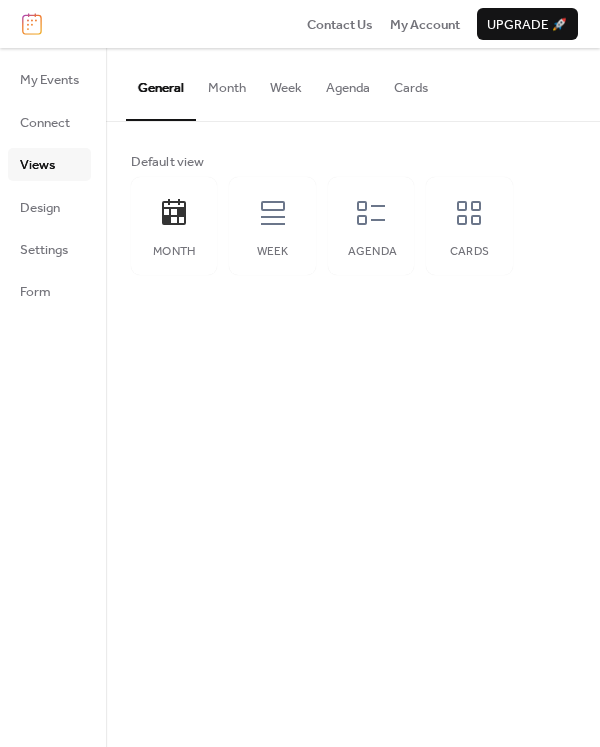 click on "Month" at bounding box center (227, 83) 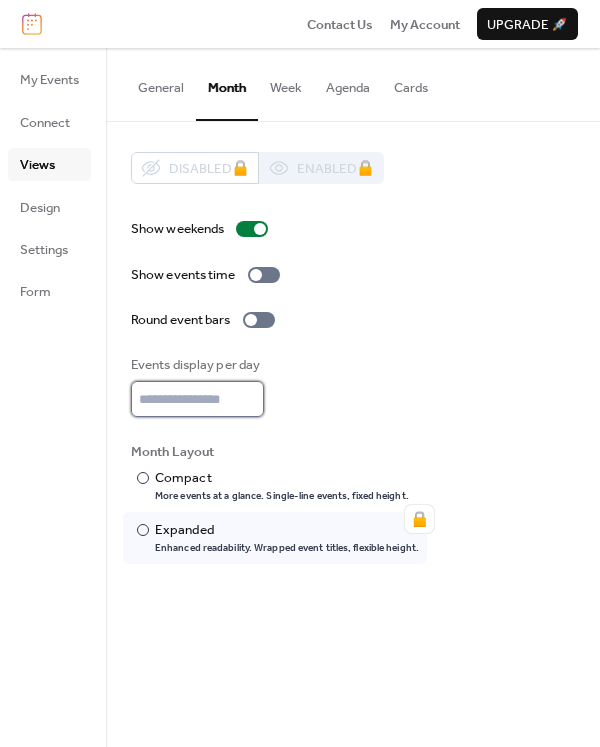 type on "*" 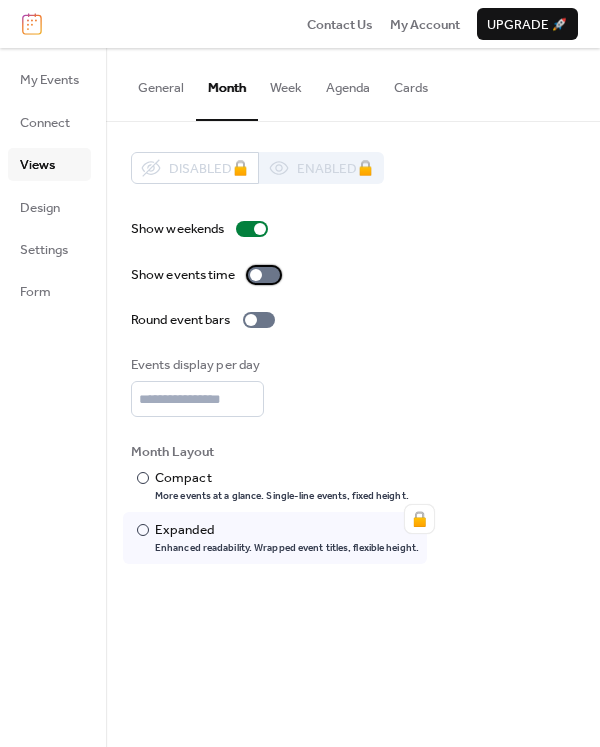 click at bounding box center [264, 275] 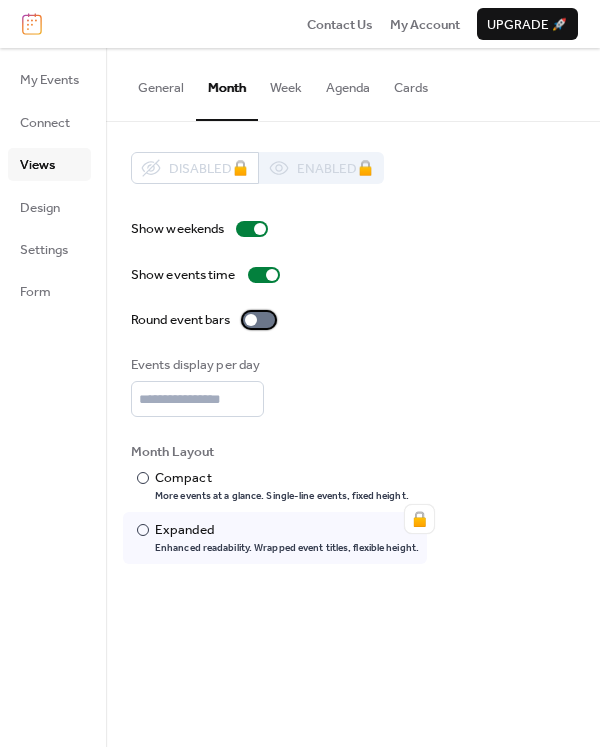 click at bounding box center (259, 320) 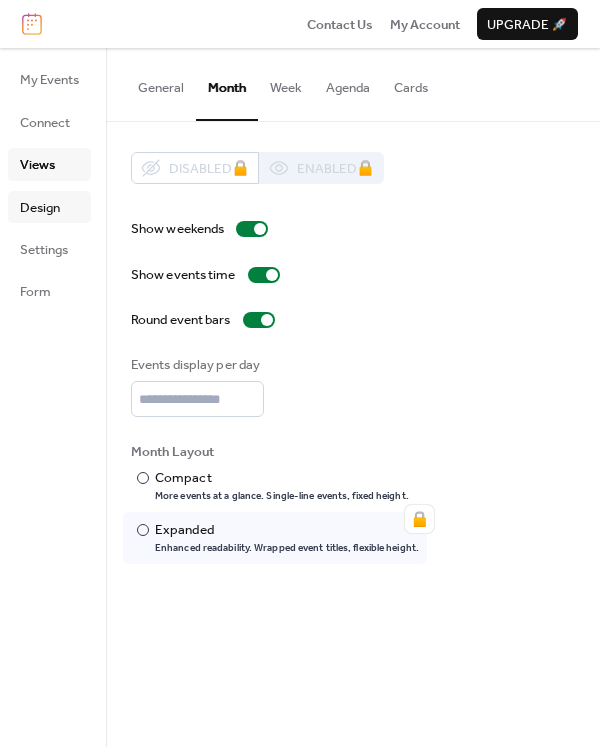 click on "Design" at bounding box center (40, 208) 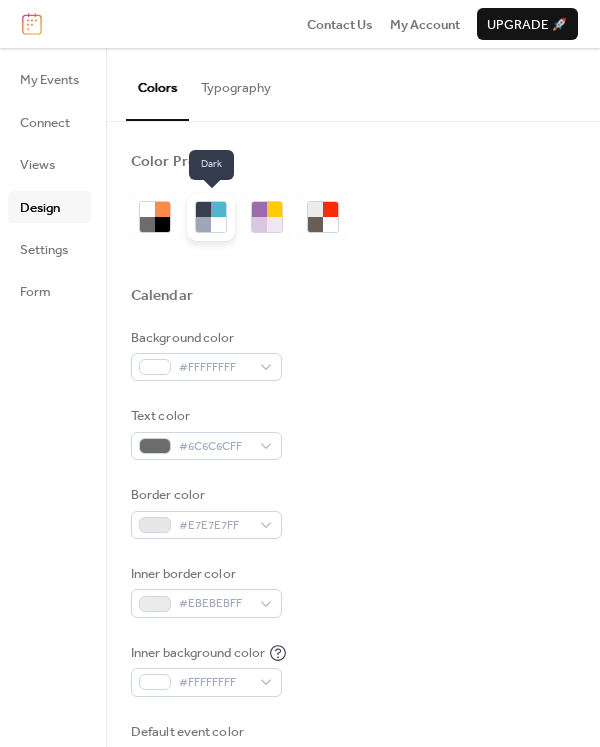 click at bounding box center (203, 209) 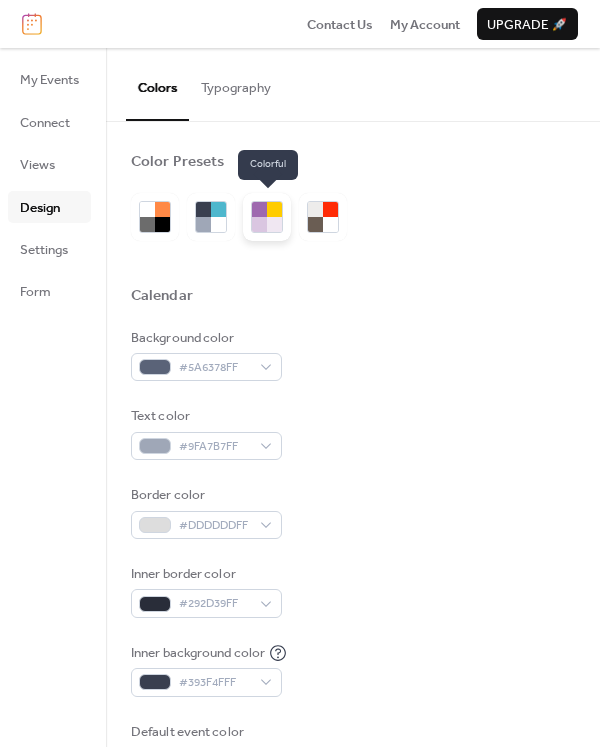 click at bounding box center (259, 209) 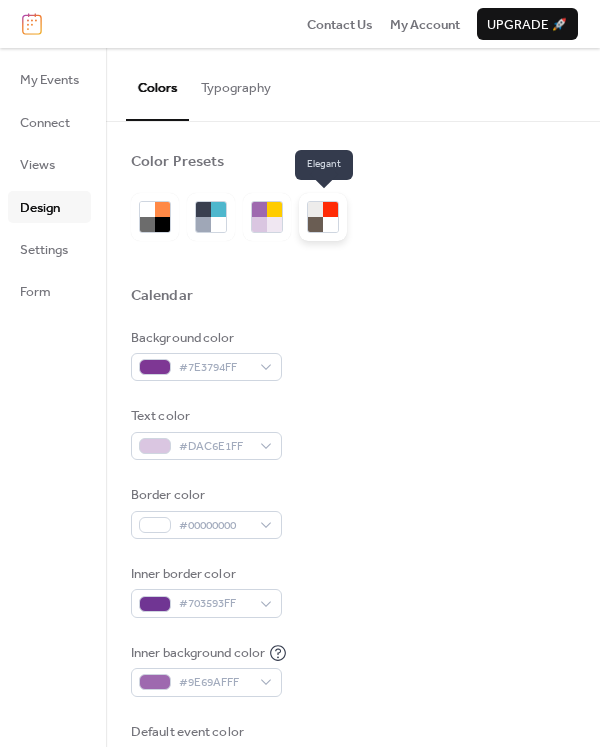 click at bounding box center (330, 224) 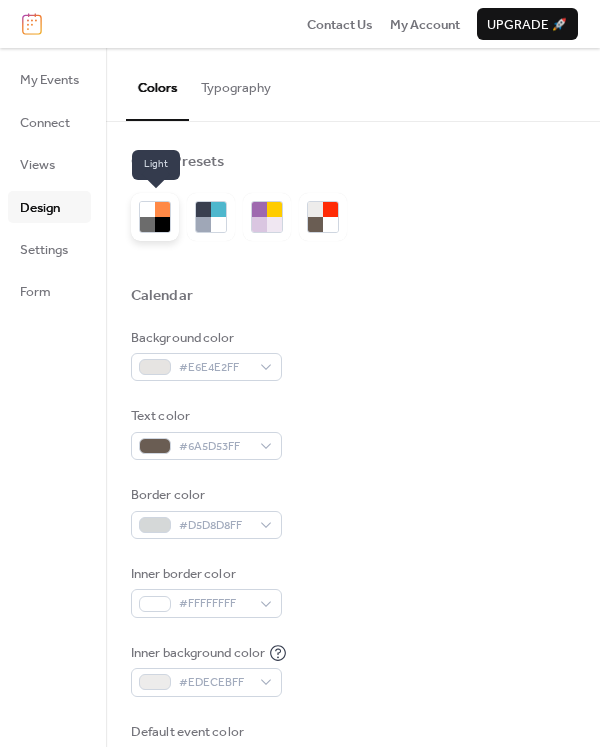 click at bounding box center (162, 224) 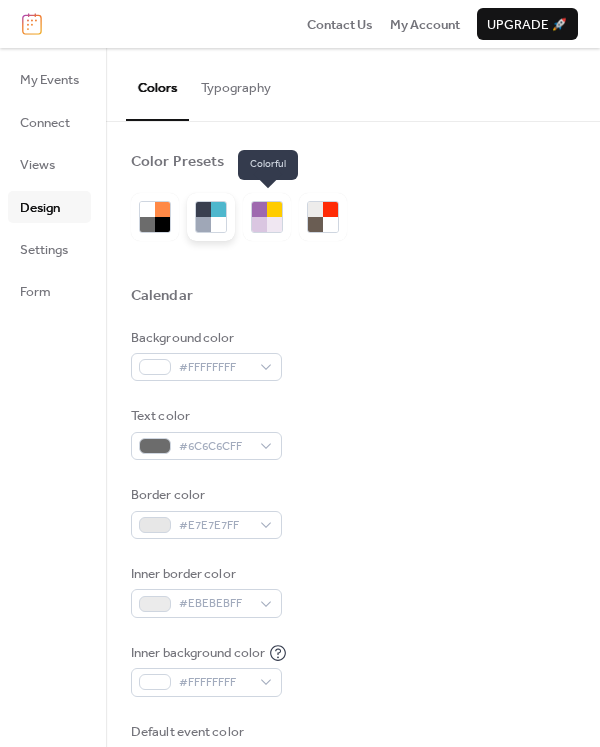 drag, startPoint x: 265, startPoint y: 228, endPoint x: 211, endPoint y: 224, distance: 54.147945 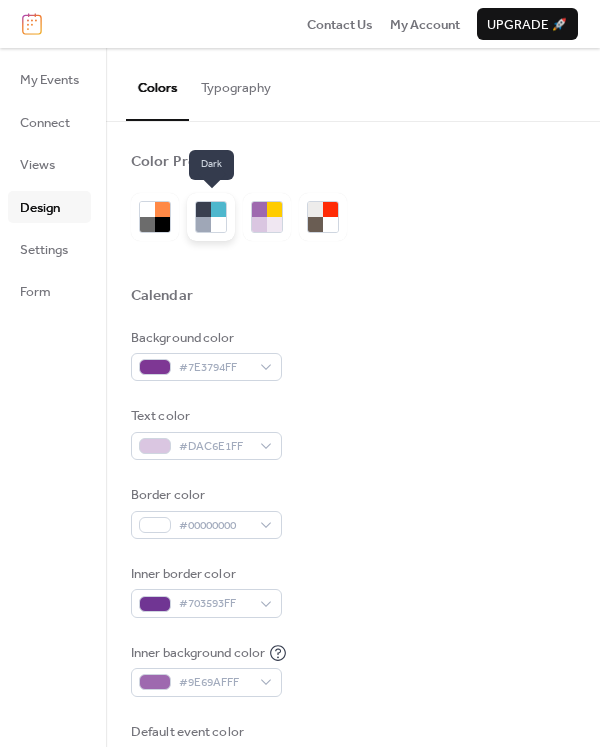 click at bounding box center (203, 224) 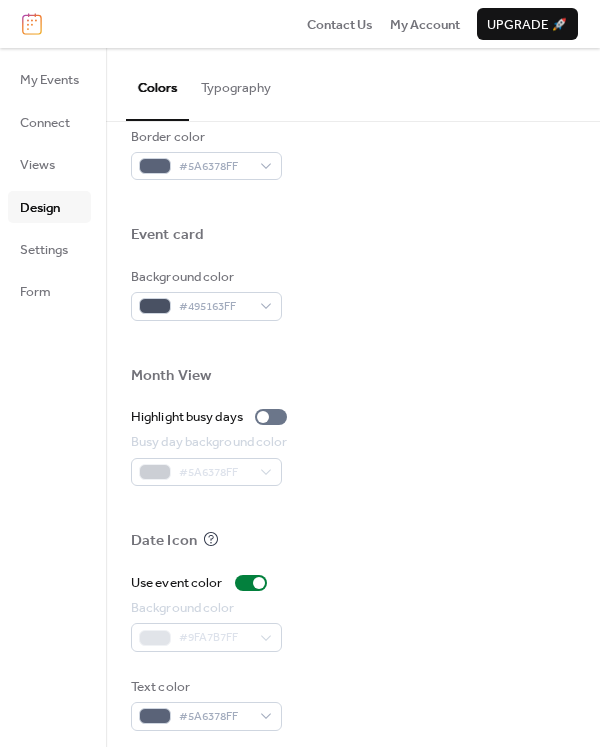 scroll, scrollTop: 892, scrollLeft: 0, axis: vertical 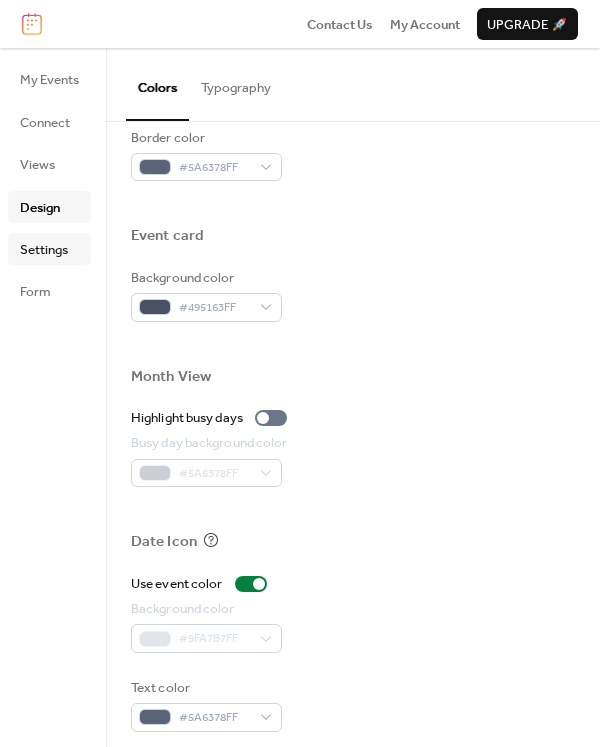 click on "Settings" at bounding box center (49, 249) 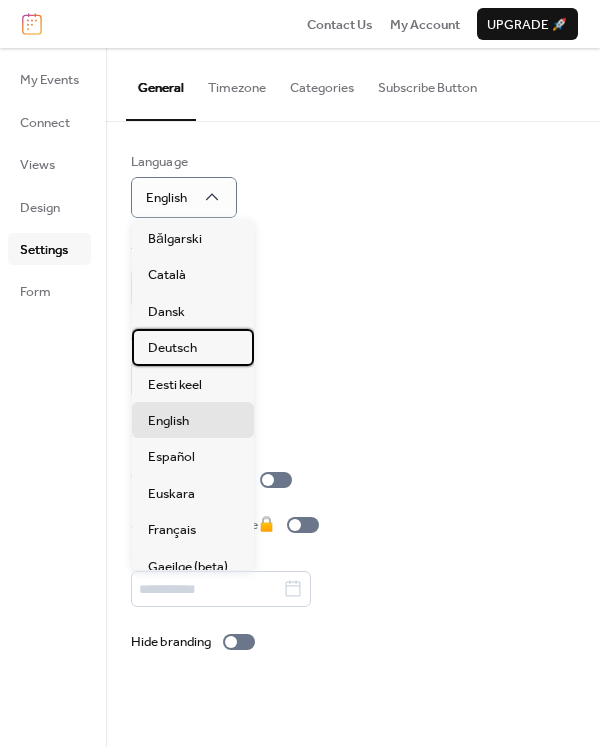 click on "Deutsch" at bounding box center [172, 348] 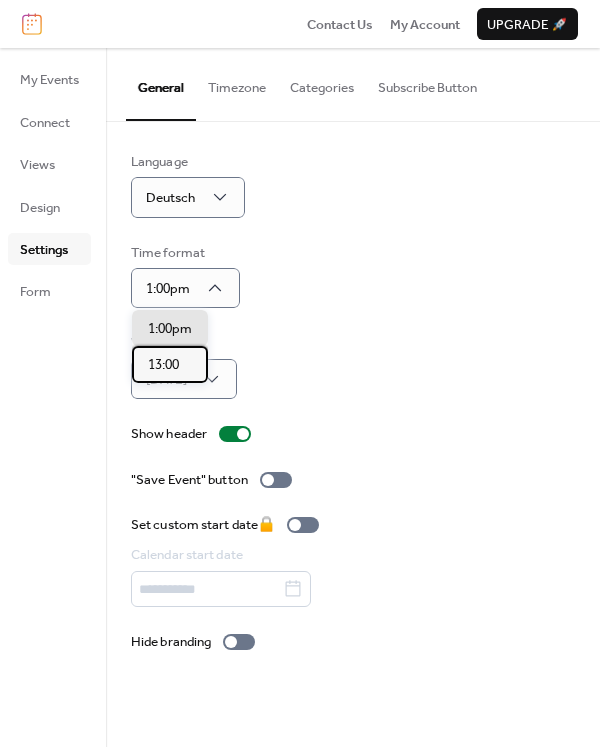click on "13:00" at bounding box center [163, 365] 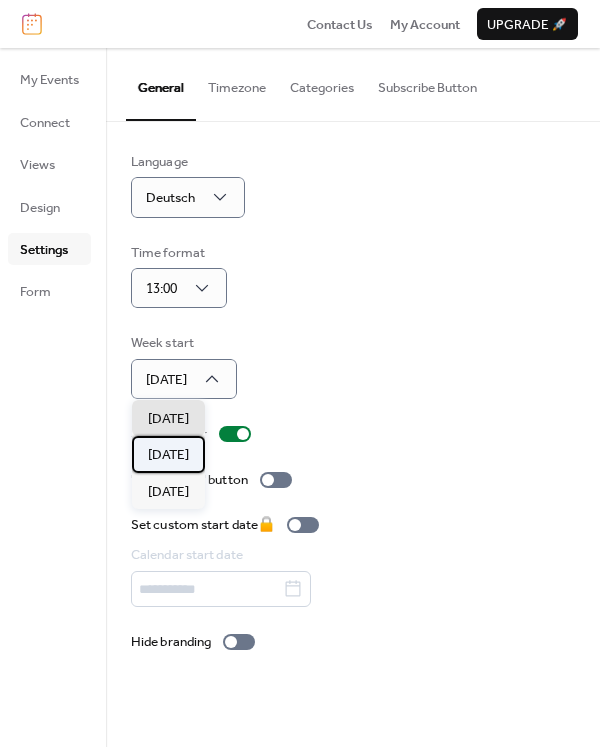 click on "[DATE]" at bounding box center (168, 455) 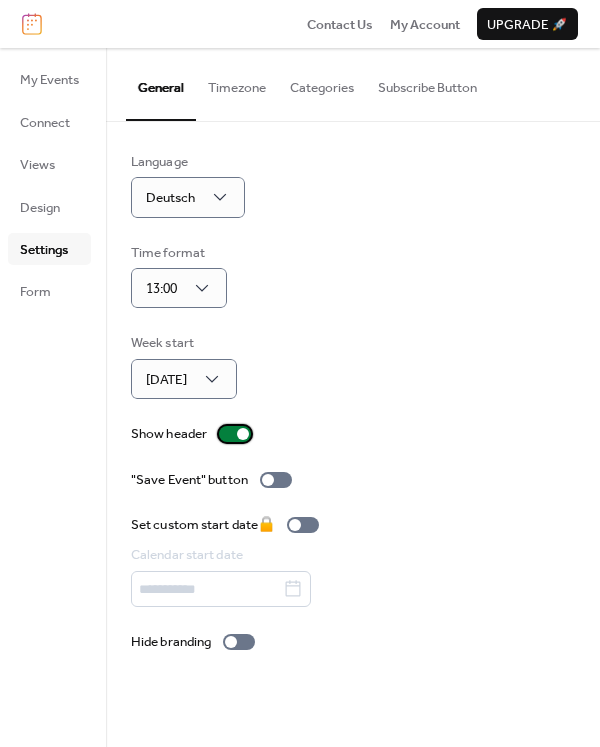 click at bounding box center (235, 434) 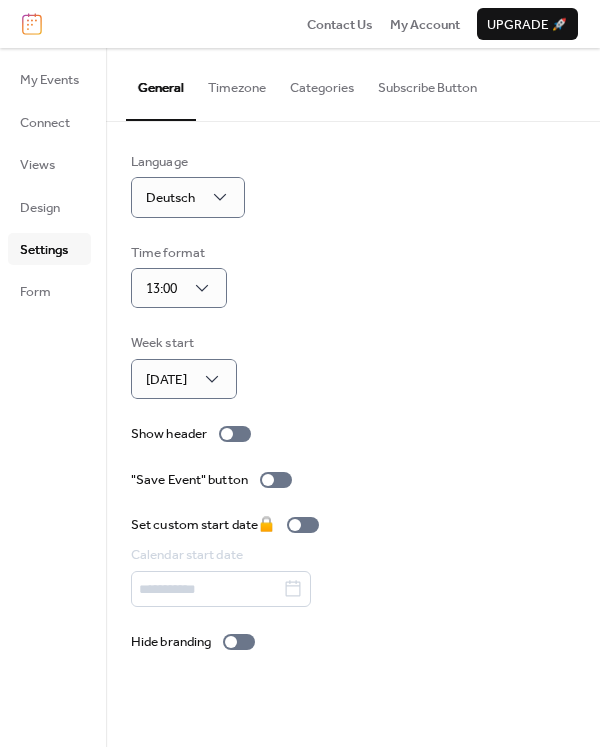 click on "Timezone" at bounding box center (237, 83) 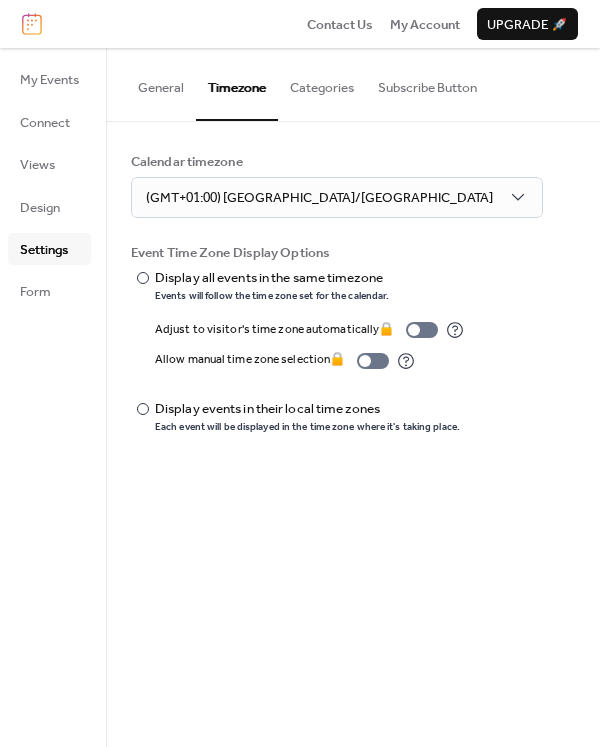 click on "Categories" at bounding box center [322, 83] 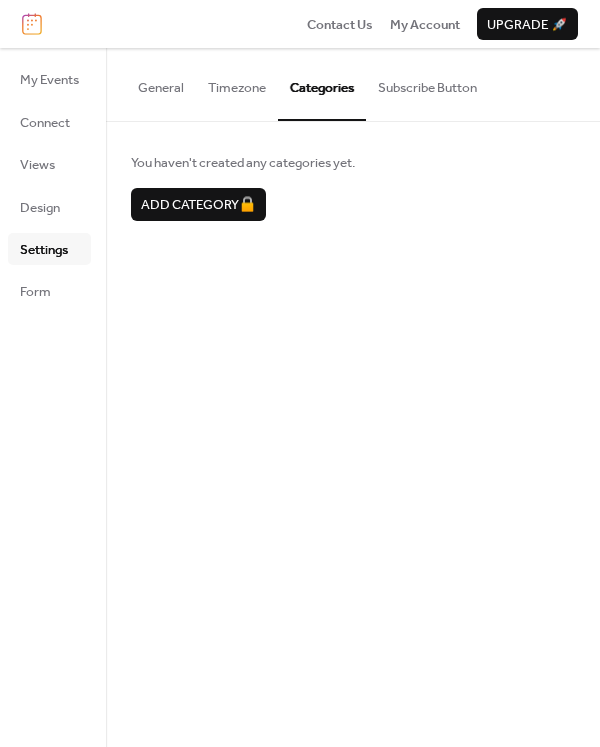 click on "Subscribe Button" at bounding box center [427, 83] 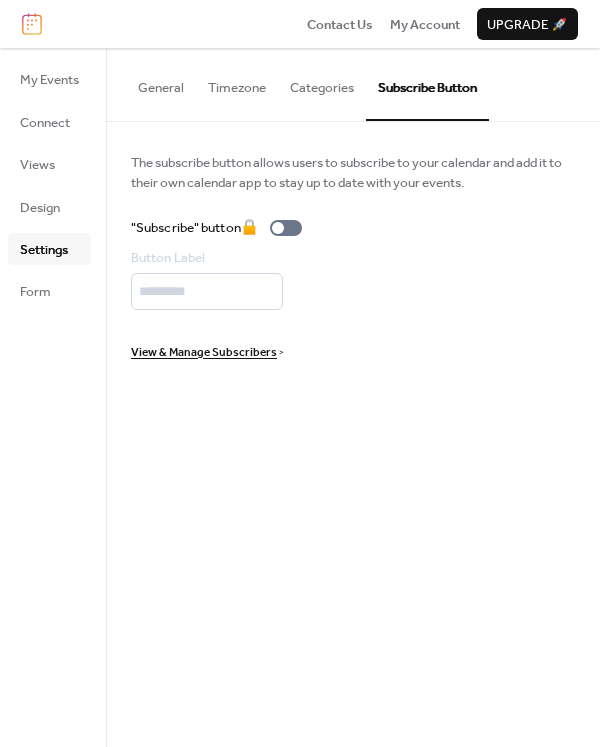 click on "General" at bounding box center (161, 83) 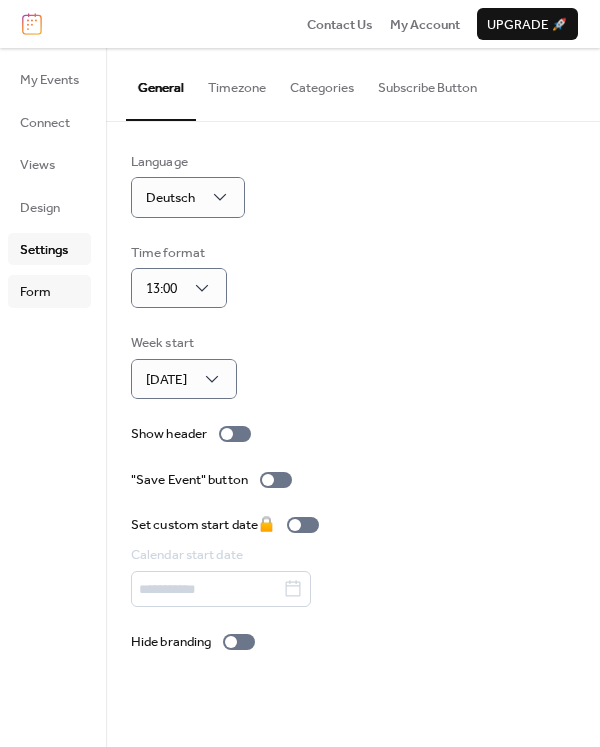 click on "Form" at bounding box center [35, 292] 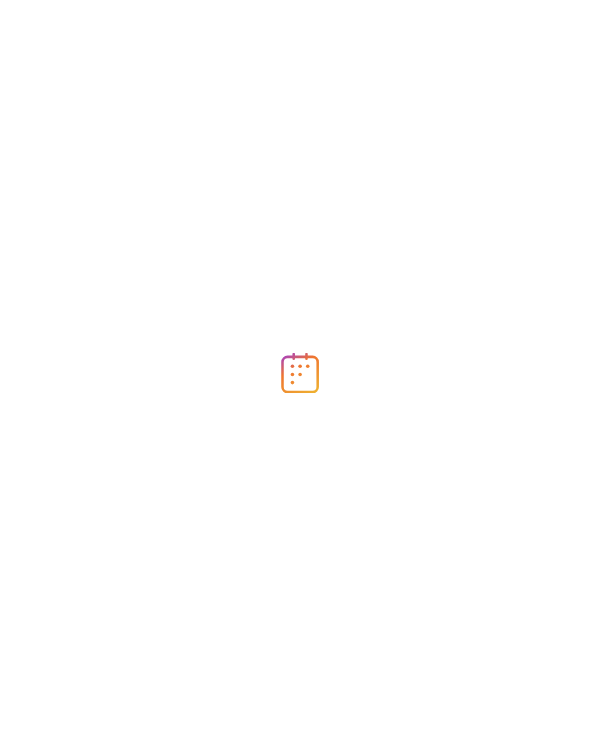 scroll, scrollTop: 0, scrollLeft: 0, axis: both 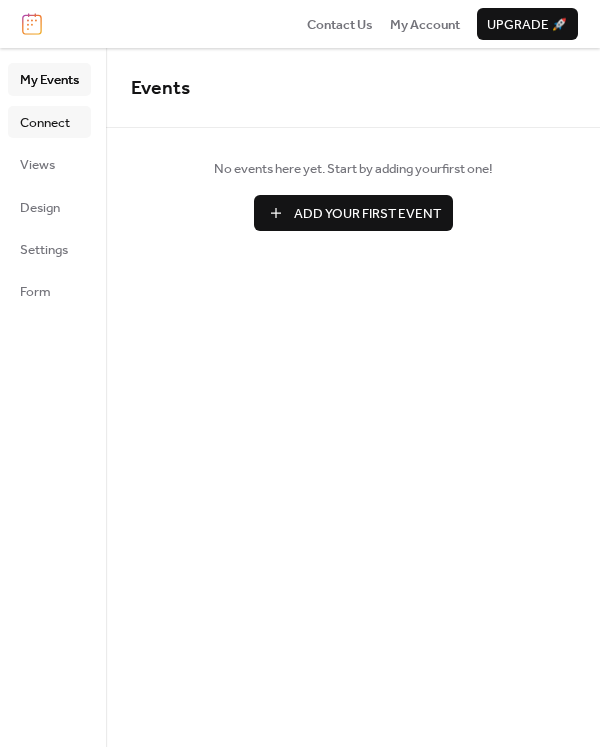 click on "Connect" at bounding box center (45, 123) 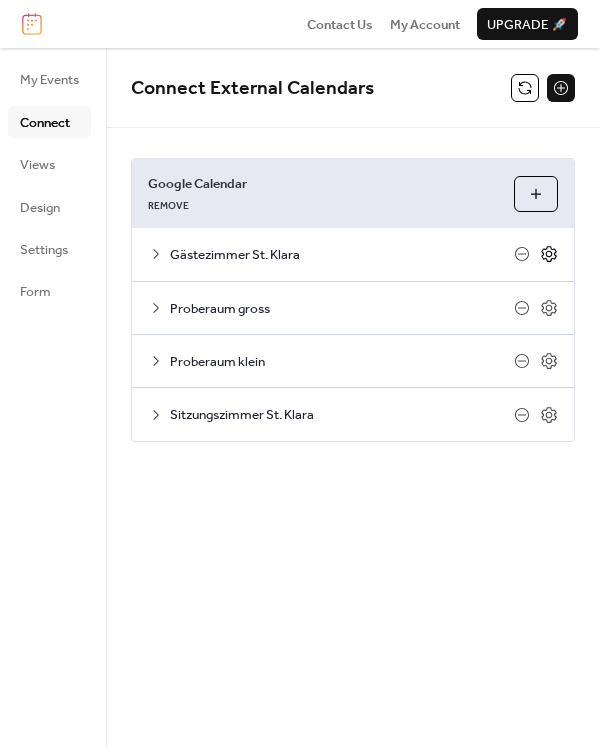 click 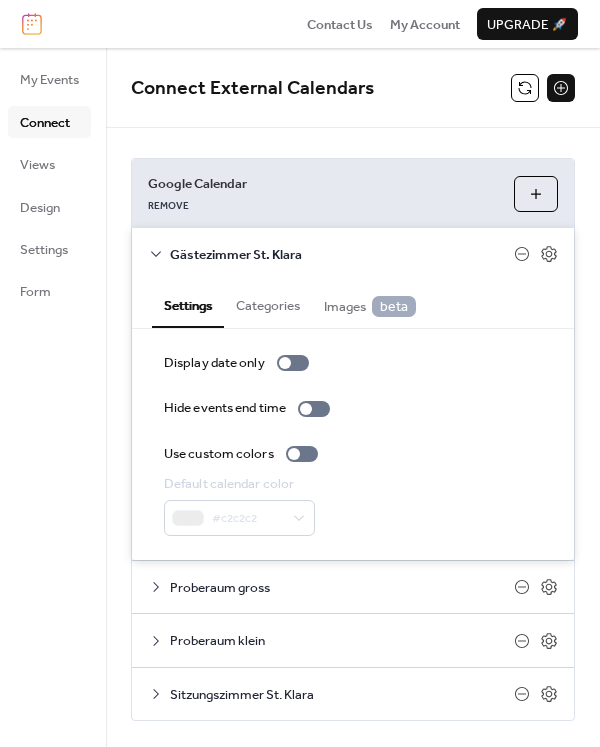 click on "#c2c2c2" at bounding box center (239, 518) 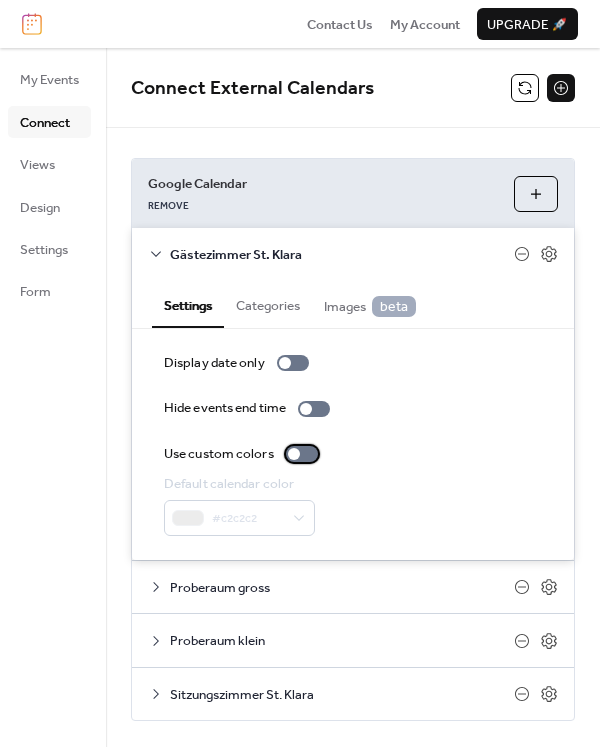 click at bounding box center [294, 454] 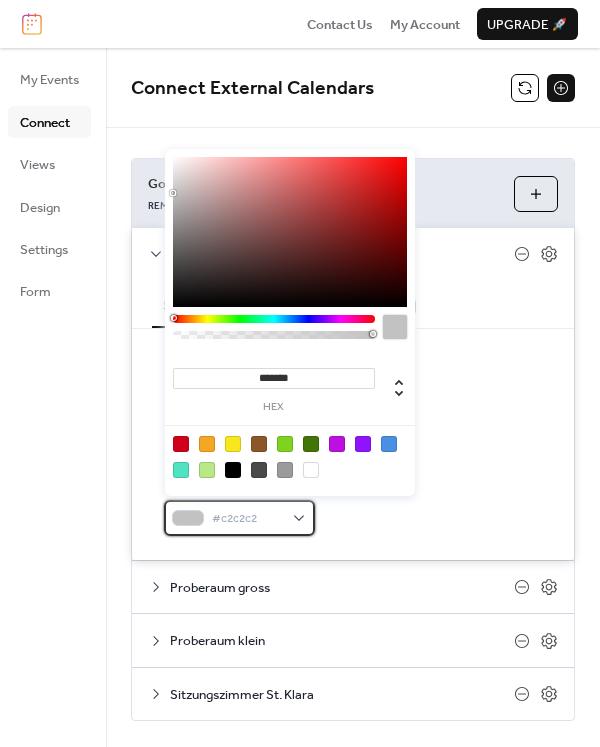 click on "#c2c2c2" at bounding box center [239, 518] 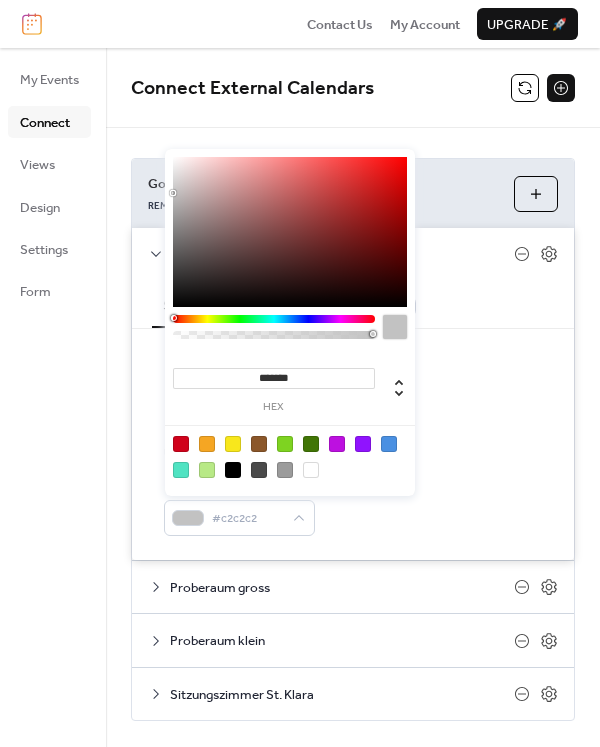click at bounding box center (233, 444) 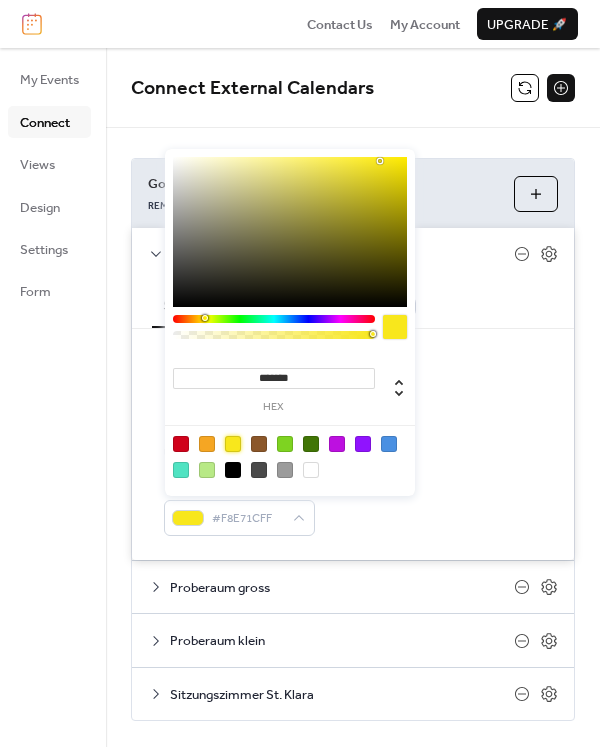 click on "My Events Connect Views Design Settings Form" at bounding box center (53, 397) 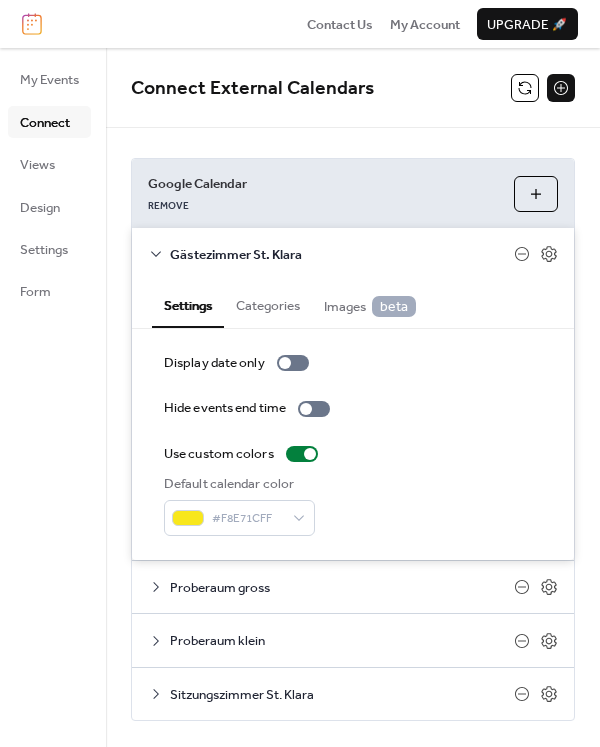 click on "Google Calendar" at bounding box center [323, 184] 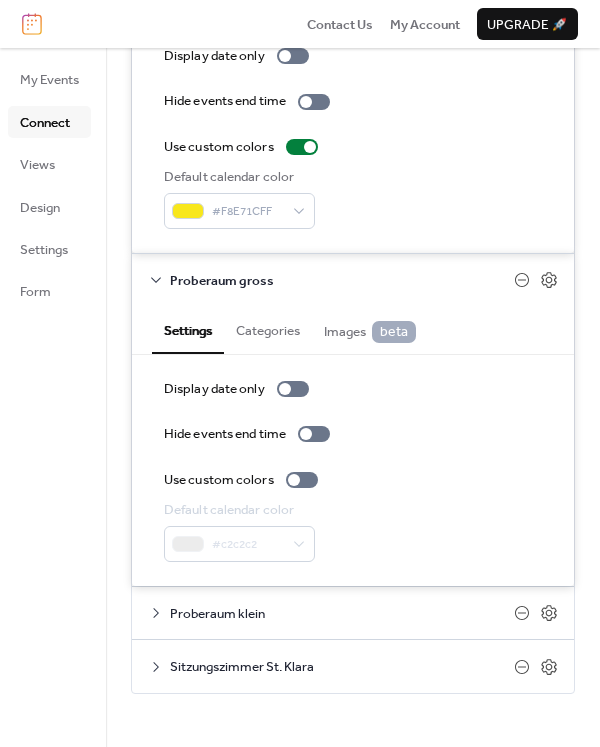 scroll, scrollTop: 306, scrollLeft: 0, axis: vertical 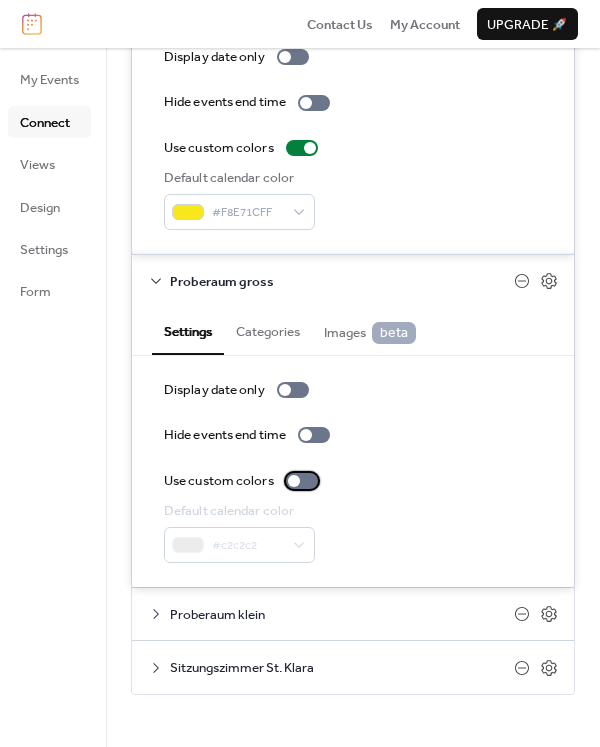 click at bounding box center [294, 481] 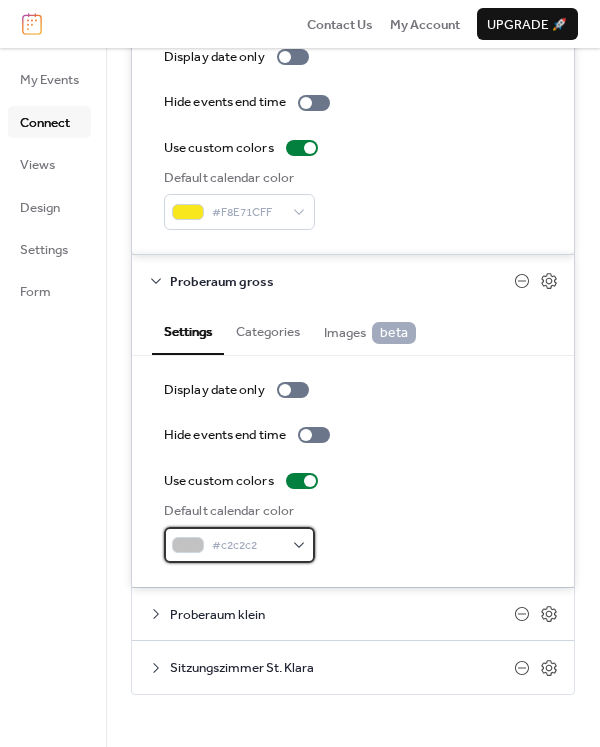 click on "#c2c2c2" at bounding box center [239, 545] 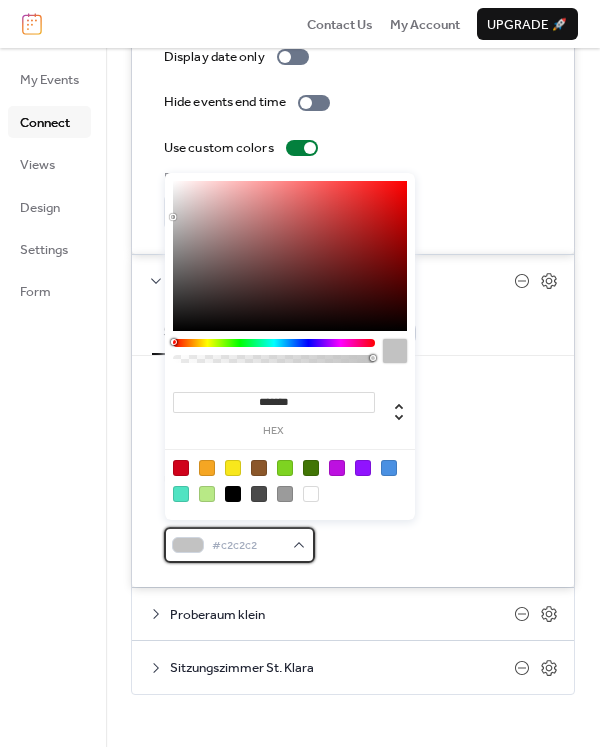 click on "#c2c2c2" at bounding box center [239, 545] 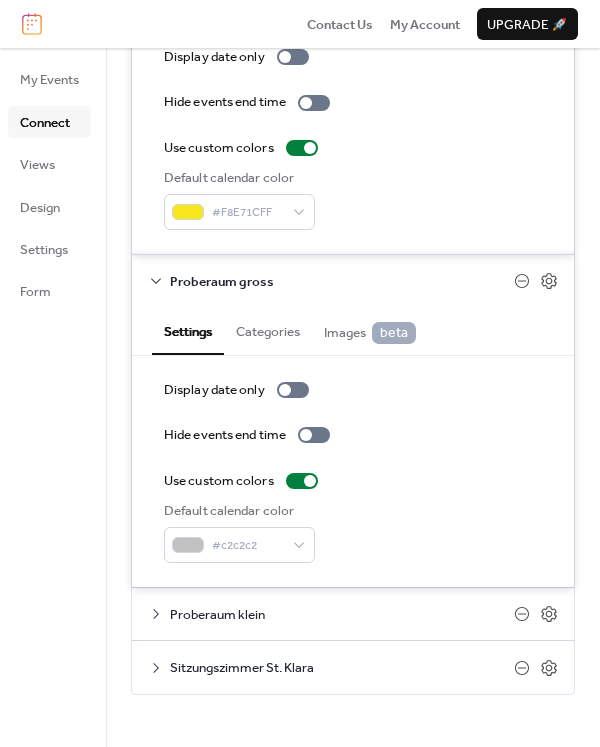 click on "Default calendar color #c2c2c2" at bounding box center [353, 532] 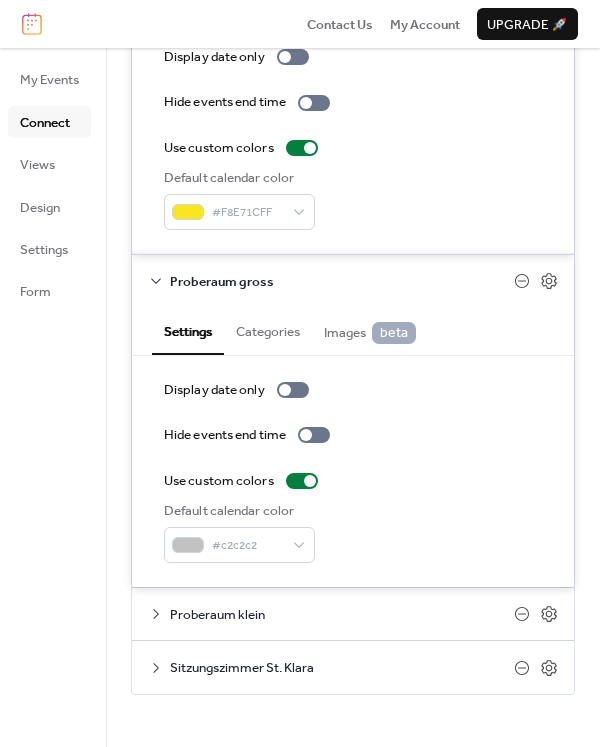 click on "Proberaum klein" at bounding box center [353, 614] 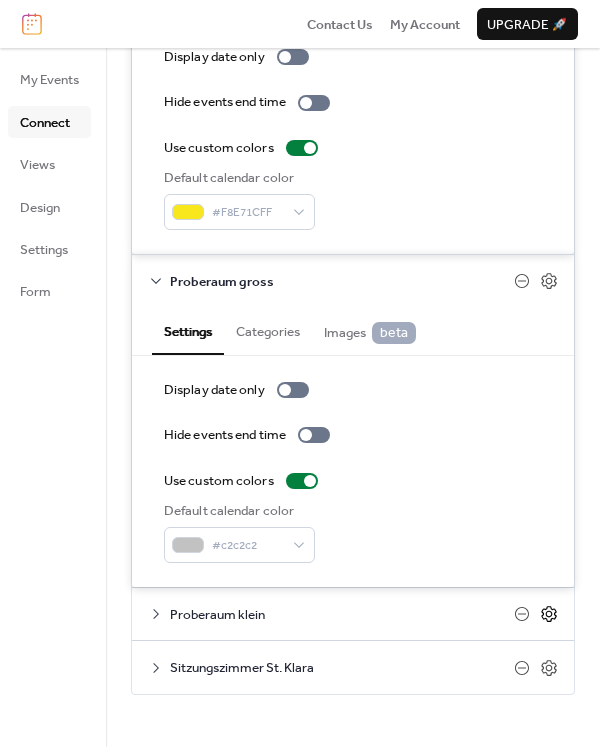 click 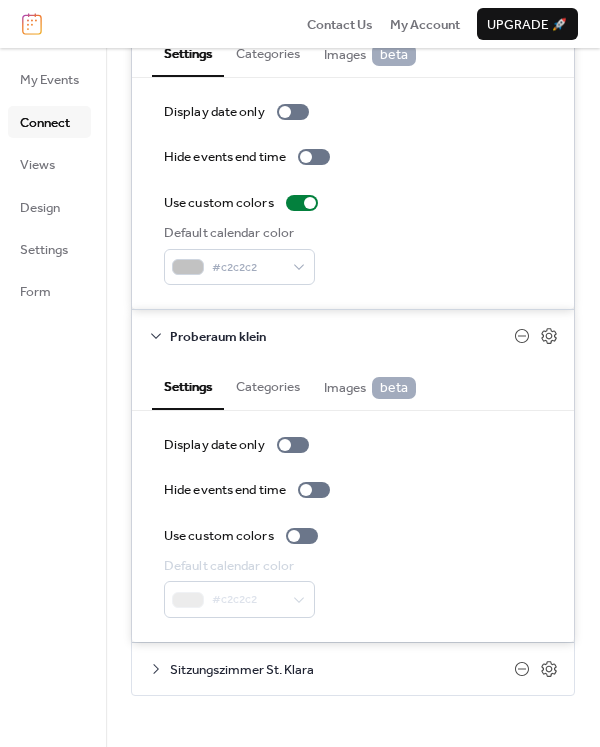 scroll, scrollTop: 583, scrollLeft: 0, axis: vertical 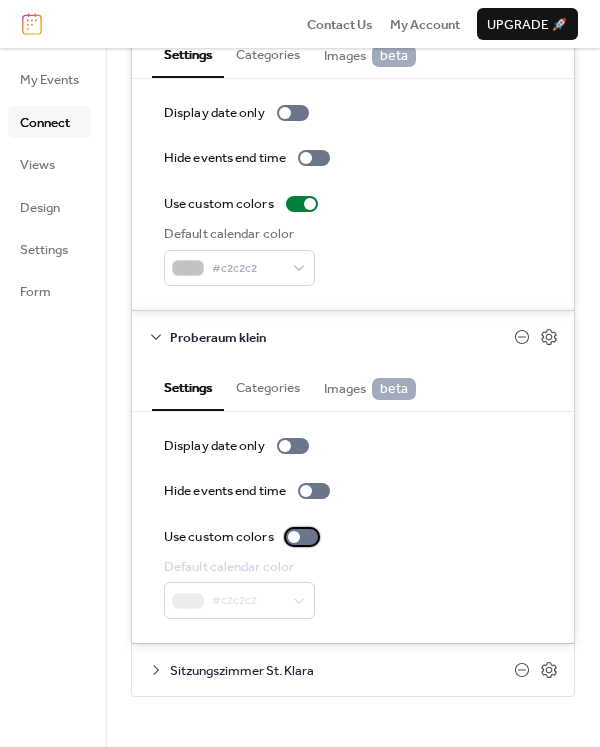 click at bounding box center [294, 537] 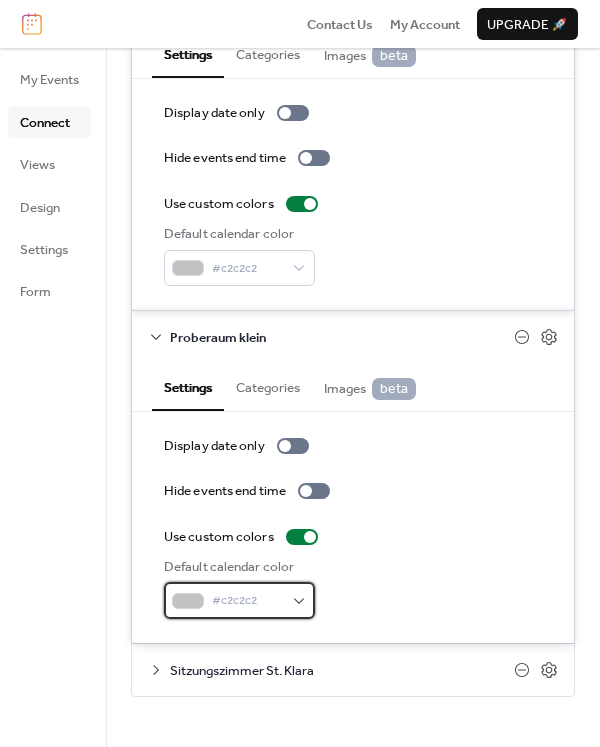 click on "#c2c2c2" at bounding box center (239, 600) 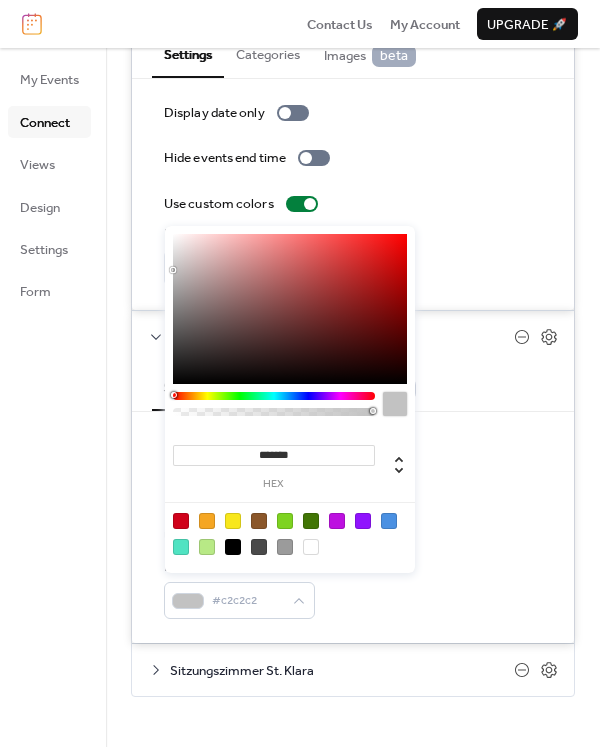 click at bounding box center [363, 521] 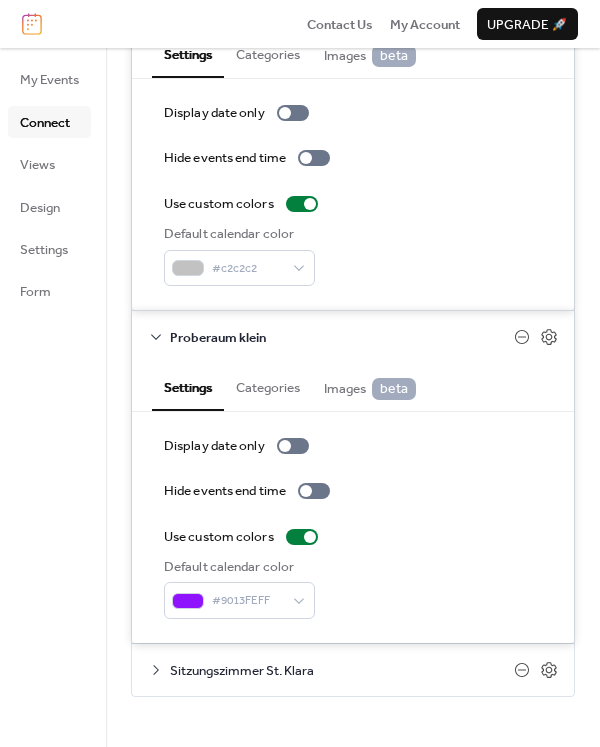 click on "Hide events end time" at bounding box center (353, 491) 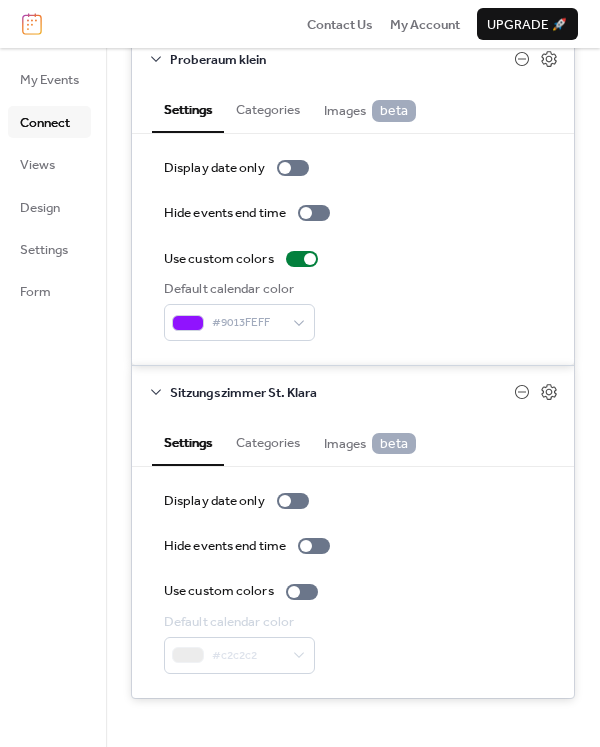 scroll, scrollTop: 860, scrollLeft: 0, axis: vertical 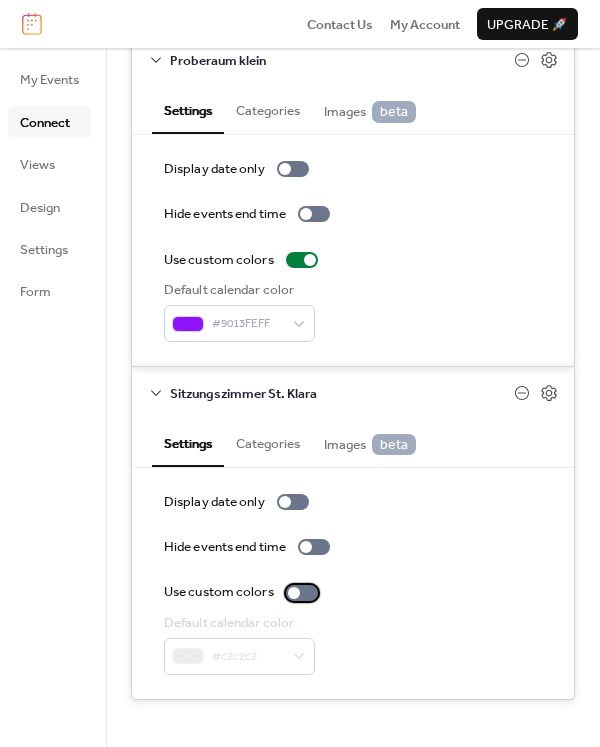 click on "Use custom colors" at bounding box center [245, 592] 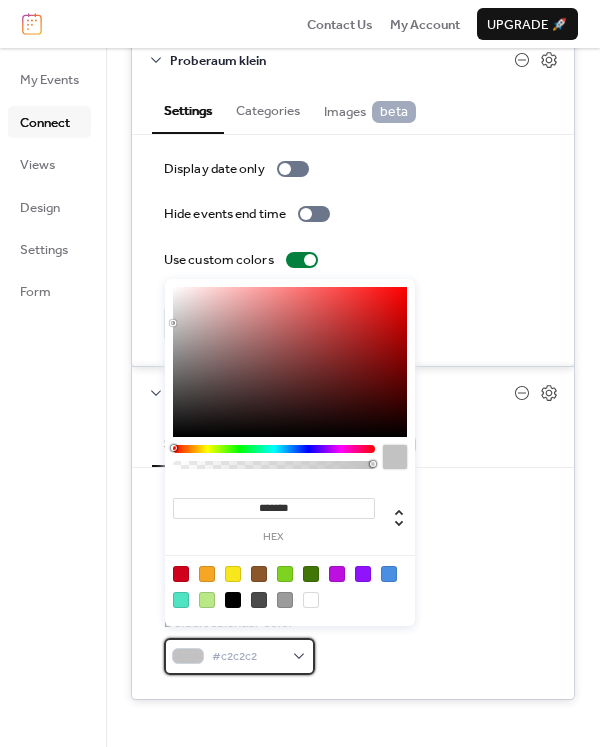 click on "#c2c2c2" at bounding box center [239, 656] 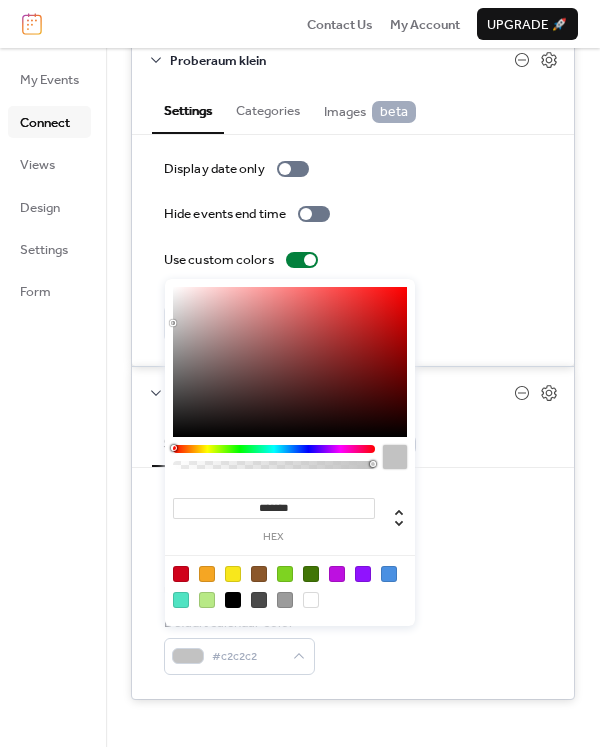 click at bounding box center (389, 574) 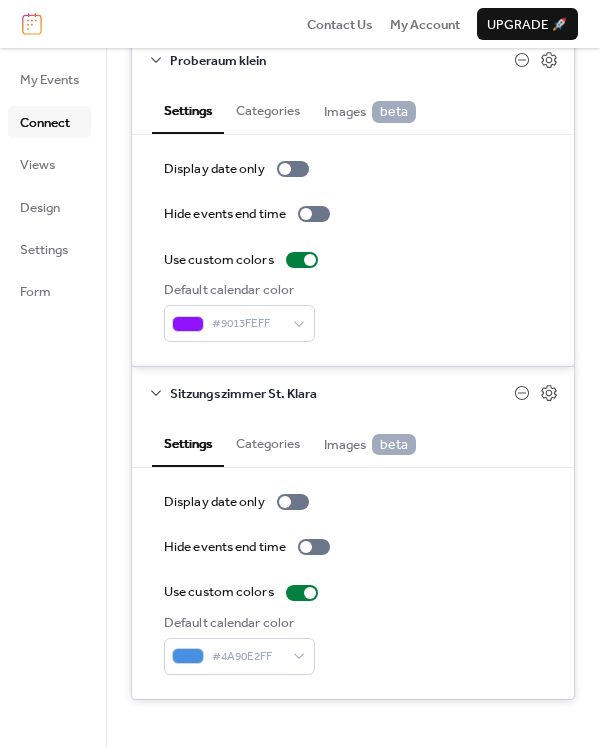 click on "Display date only Hide events end time Use custom colors Default calendar color #4A90E2FF" at bounding box center (353, 583) 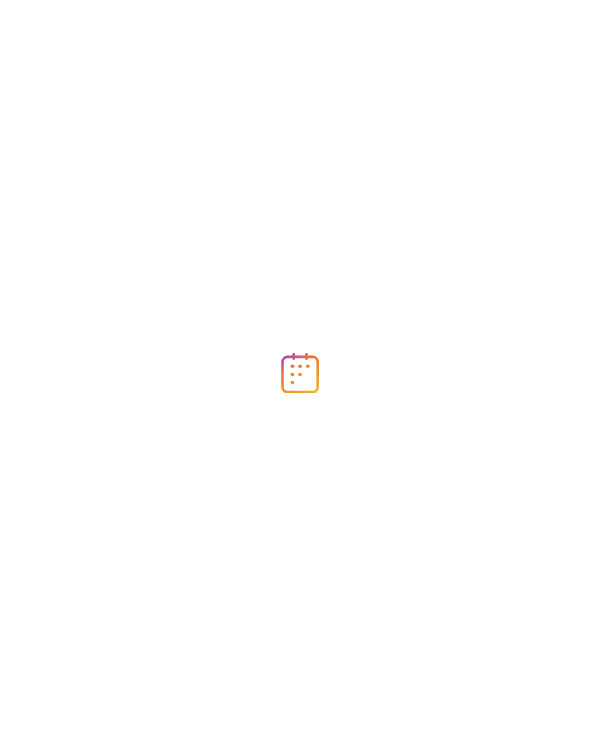 scroll, scrollTop: 0, scrollLeft: 0, axis: both 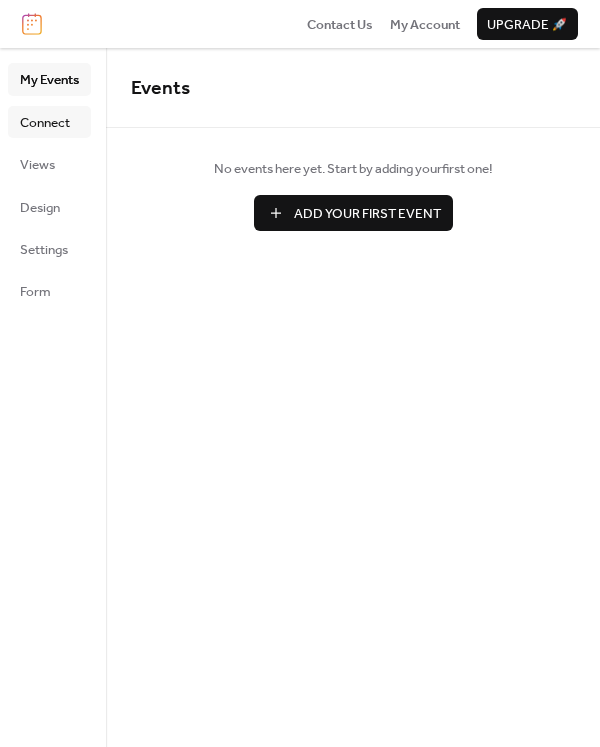 click on "Connect" at bounding box center (45, 123) 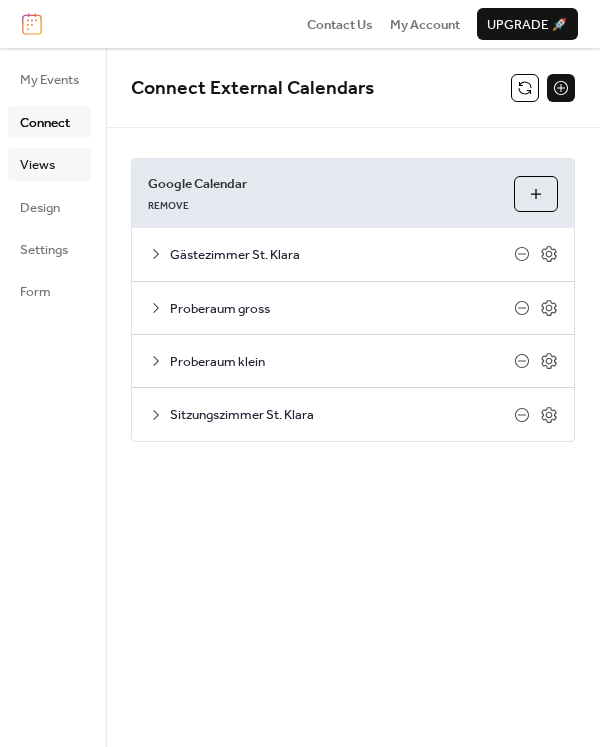 click on "Views" at bounding box center (37, 165) 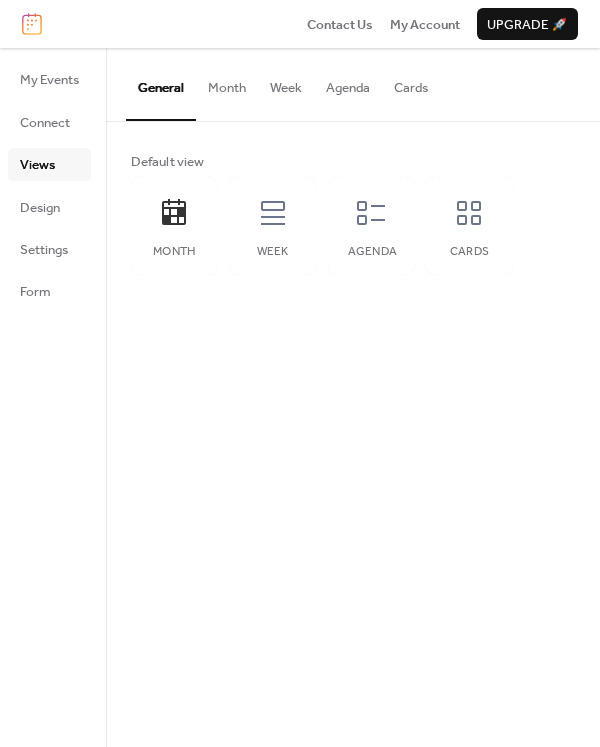 click on "Month" at bounding box center (227, 83) 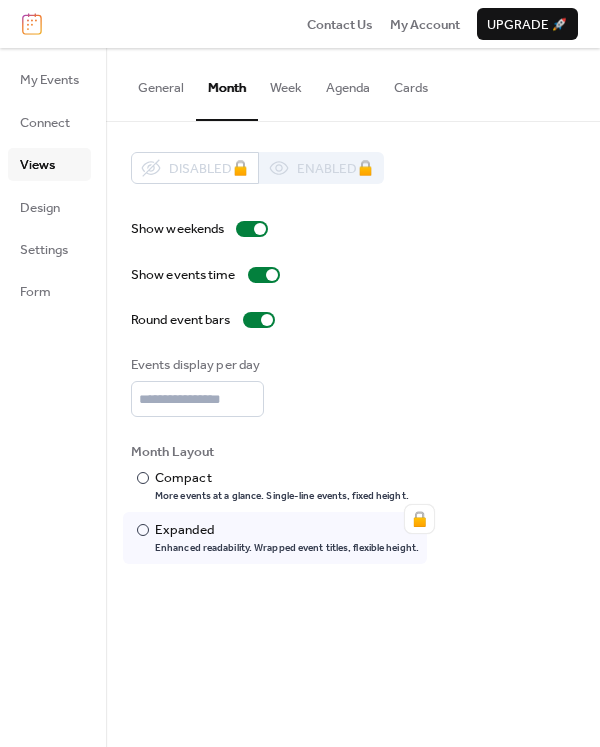 click on "Week" at bounding box center [286, 83] 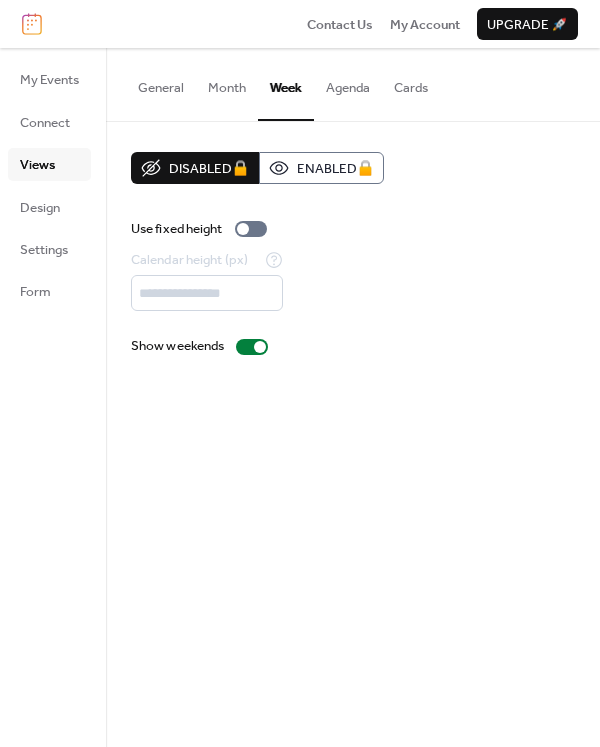 click on "Agenda" at bounding box center [348, 83] 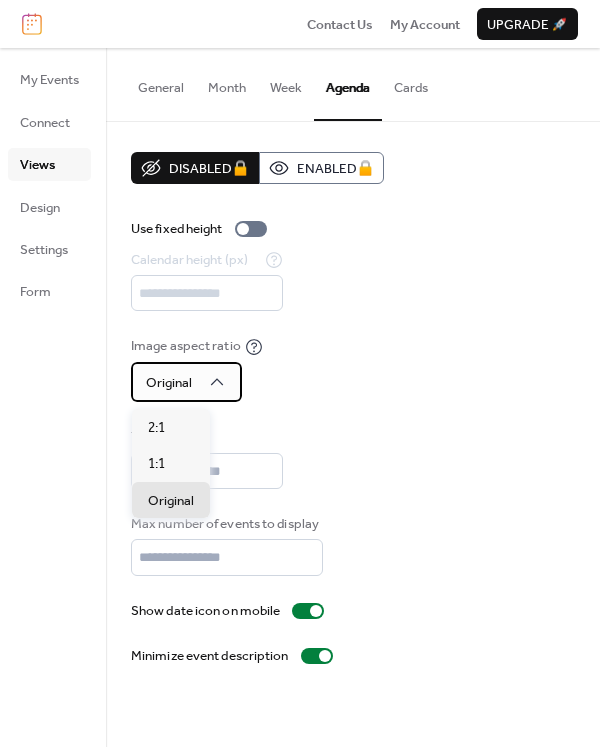 click 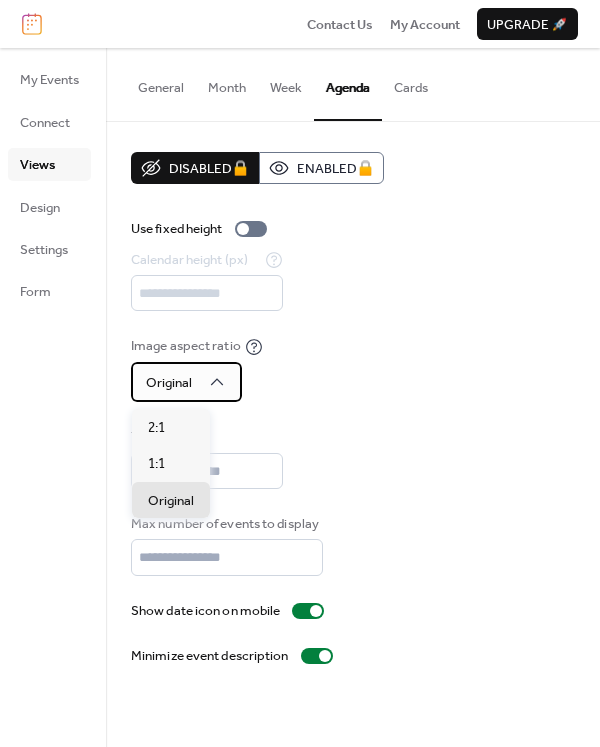 click 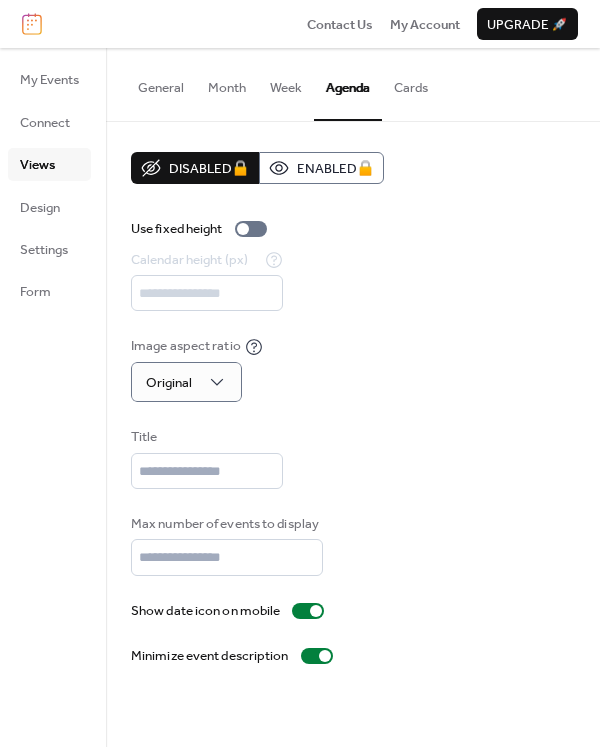 click on "Disabled  🔒 Enabled  🔒 Use fixed height Calendar height (px) *** Image aspect ratio Original Title Max number of events to display ** Show date icon on mobile Minimize event description" at bounding box center (353, 409) 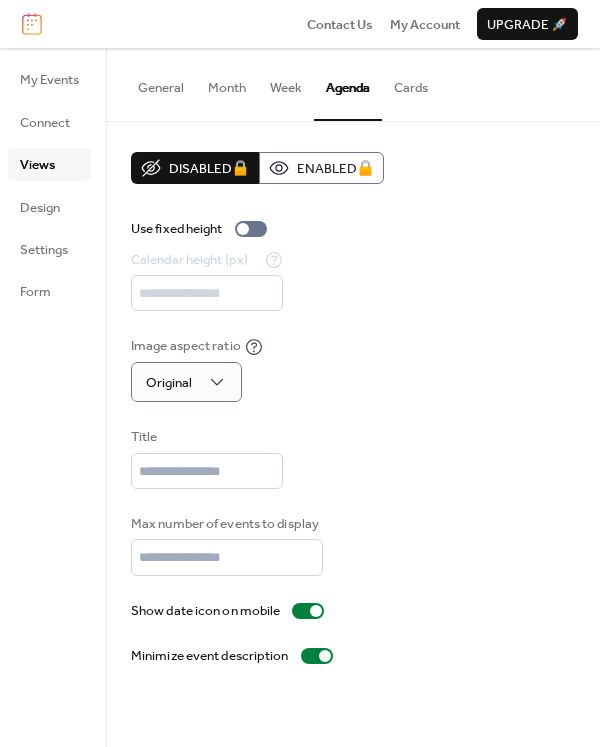click on "Cards" at bounding box center [411, 83] 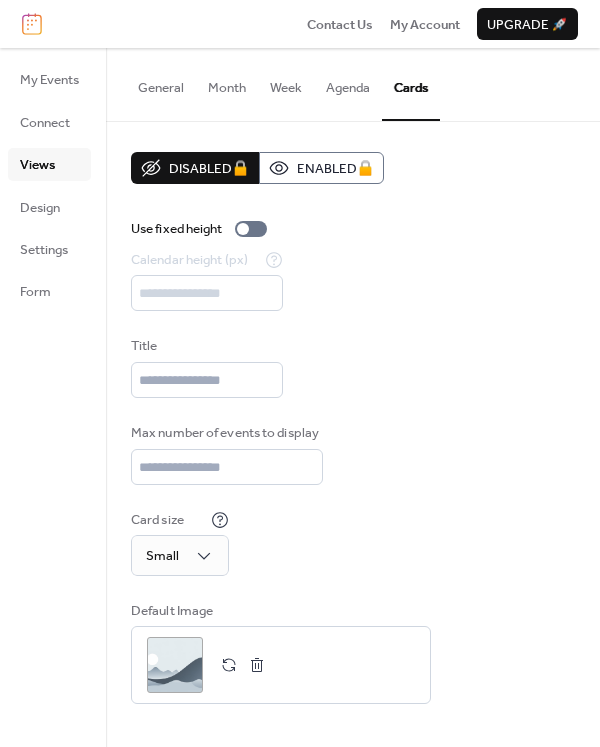 click on "Agenda" at bounding box center [348, 83] 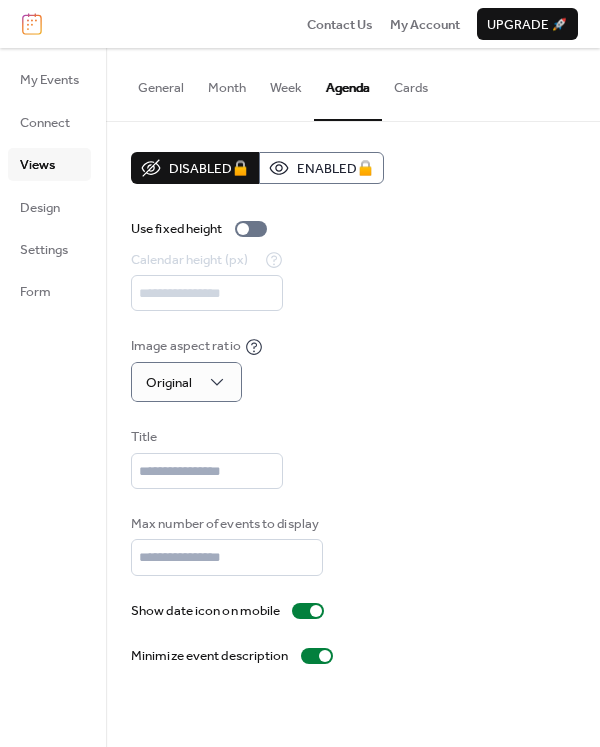 click on "Week" at bounding box center (286, 83) 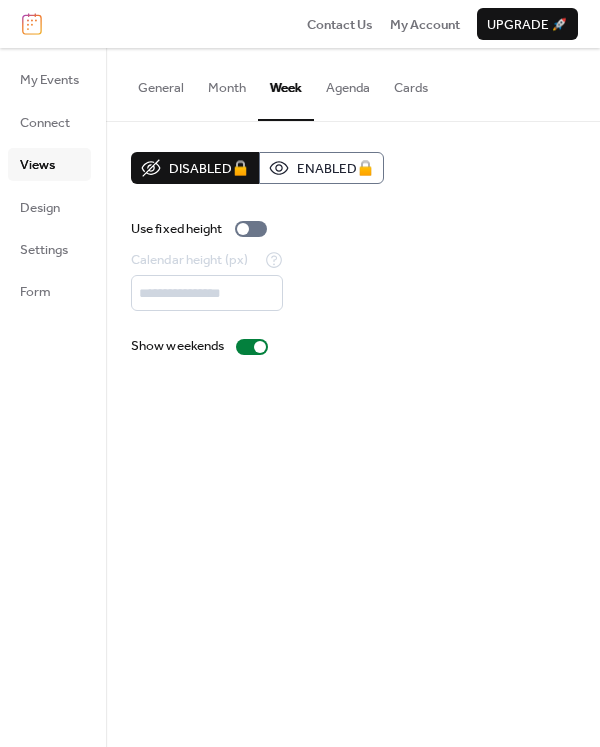 click on "Month" at bounding box center (227, 83) 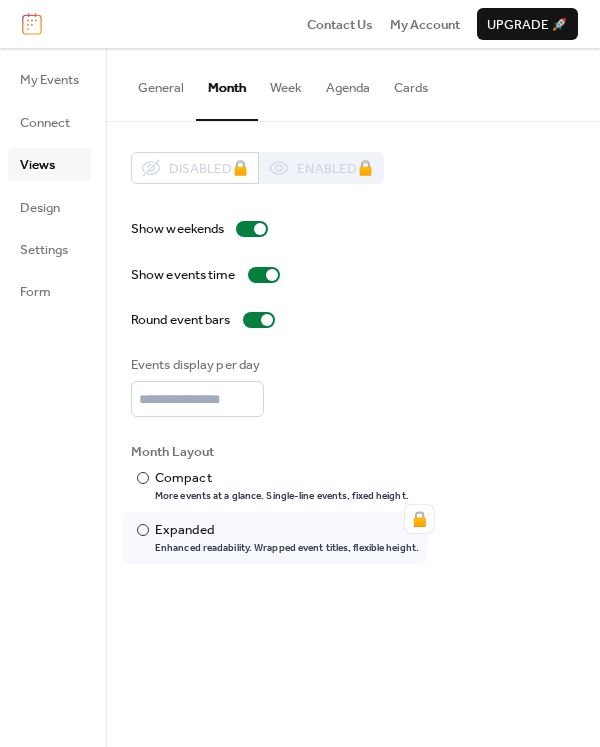 click on "General" at bounding box center [161, 83] 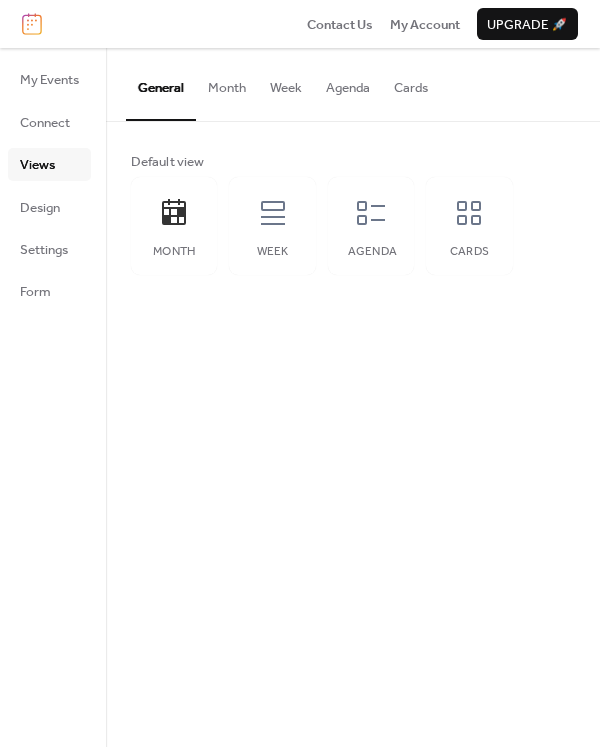 click on "Month" at bounding box center (227, 83) 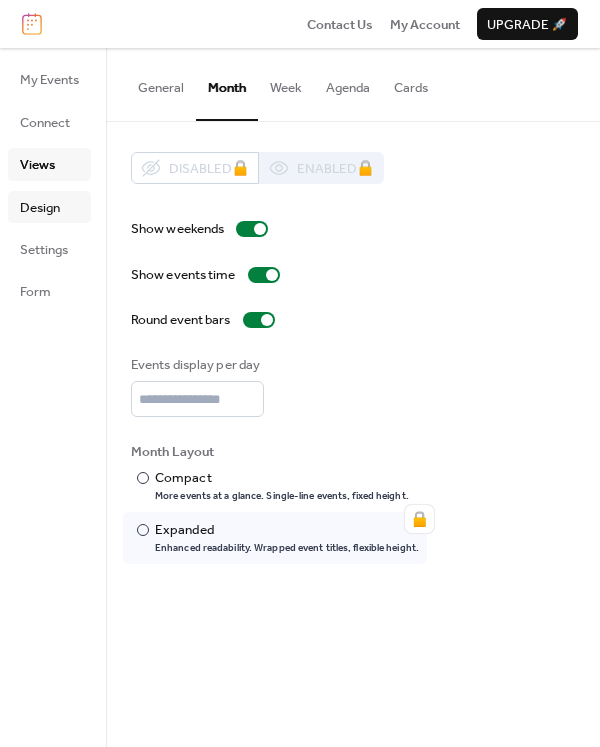click on "Design" at bounding box center [49, 207] 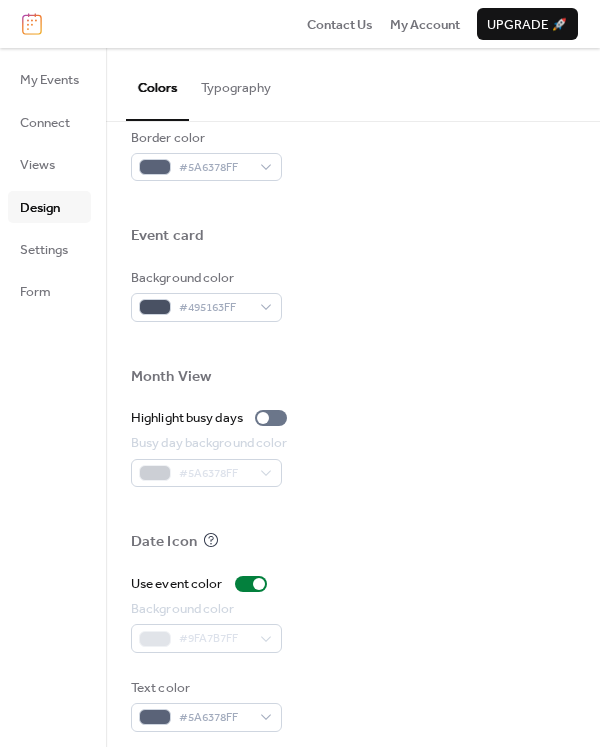 scroll, scrollTop: 891, scrollLeft: 0, axis: vertical 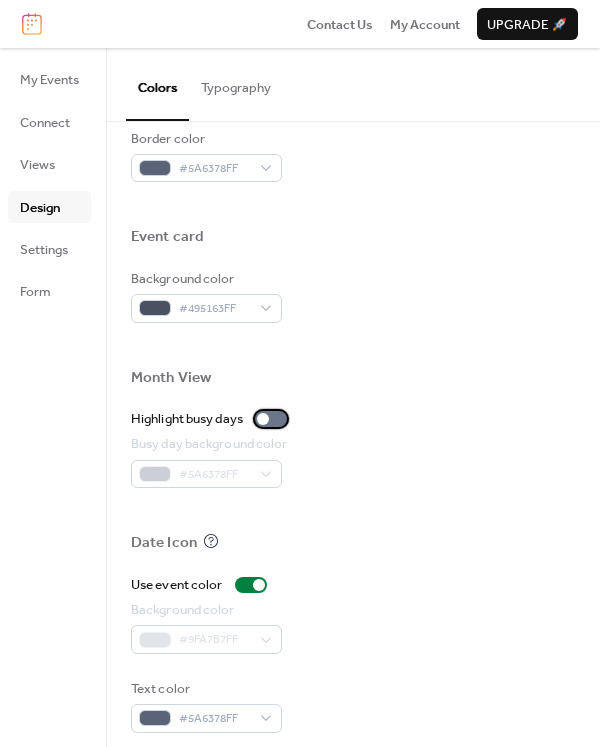 click at bounding box center (271, 419) 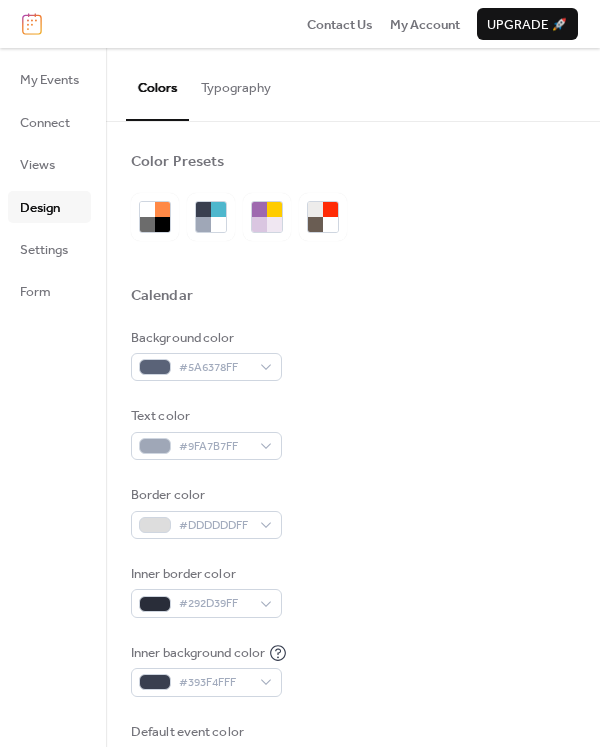 scroll, scrollTop: 0, scrollLeft: 0, axis: both 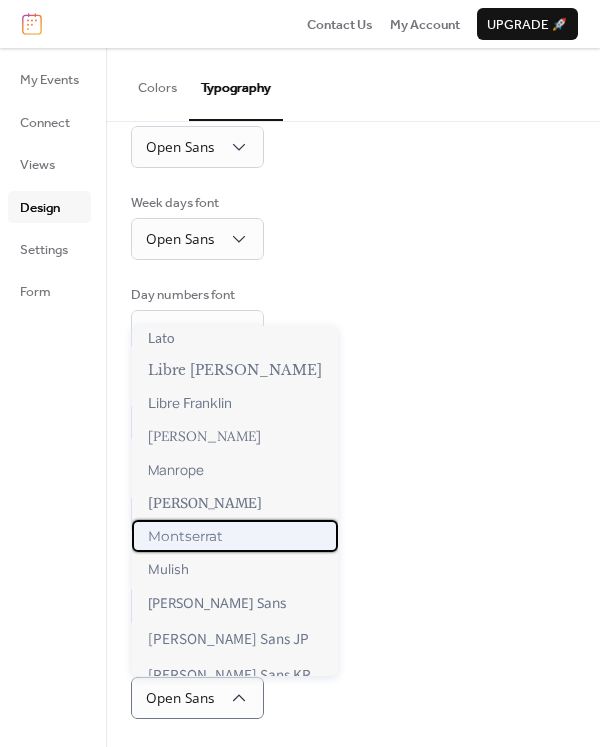 click on "Montserrat" at bounding box center [185, 536] 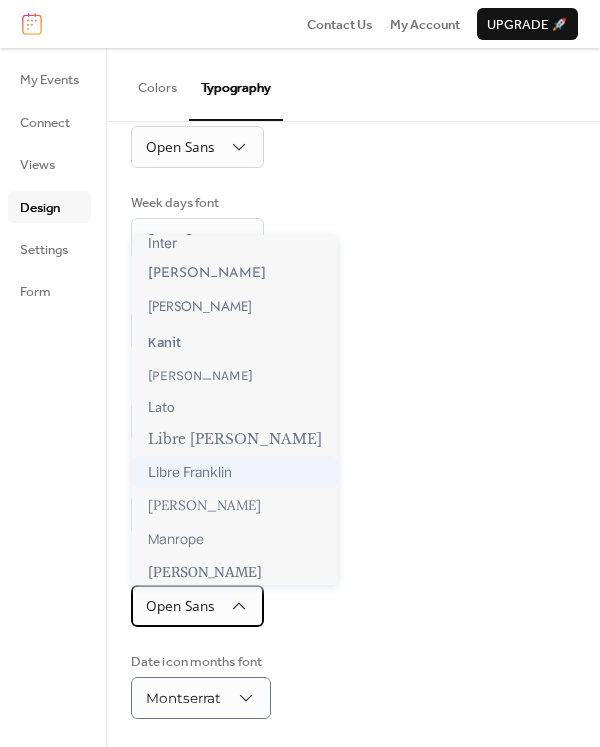 scroll, scrollTop: 682, scrollLeft: 0, axis: vertical 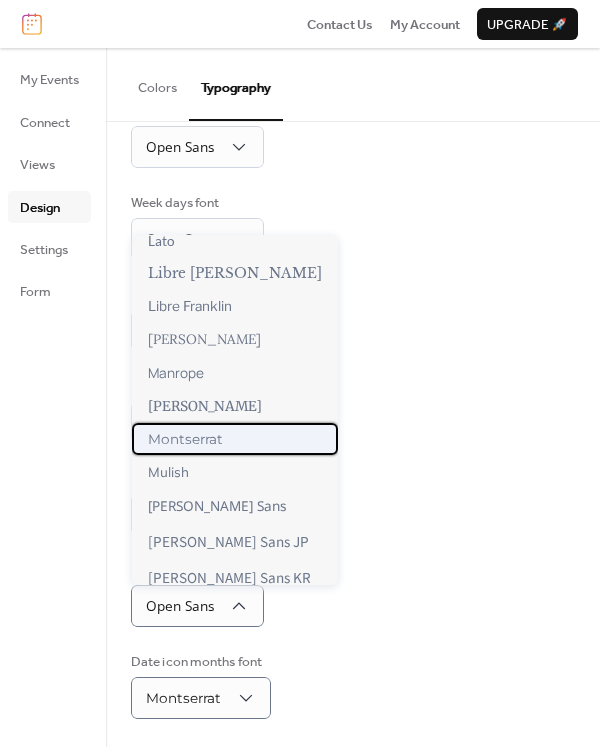 click on "Montserrat" at bounding box center [185, 439] 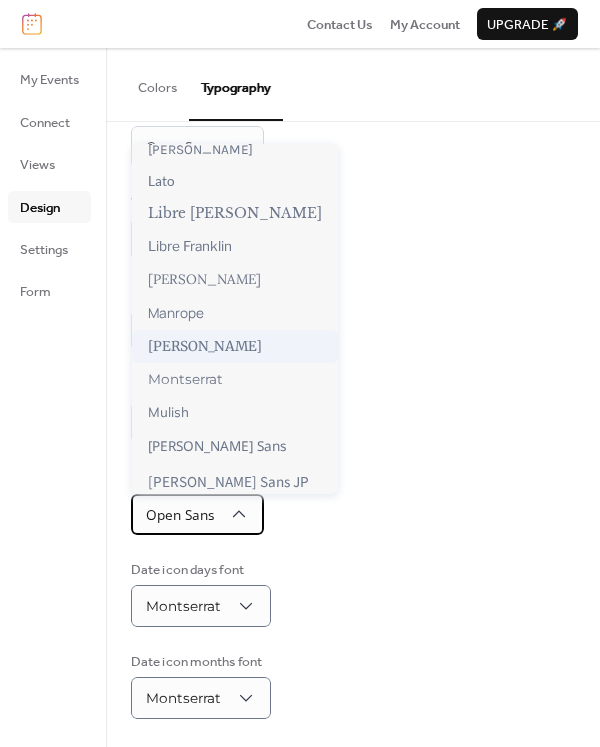 scroll, scrollTop: 660, scrollLeft: 0, axis: vertical 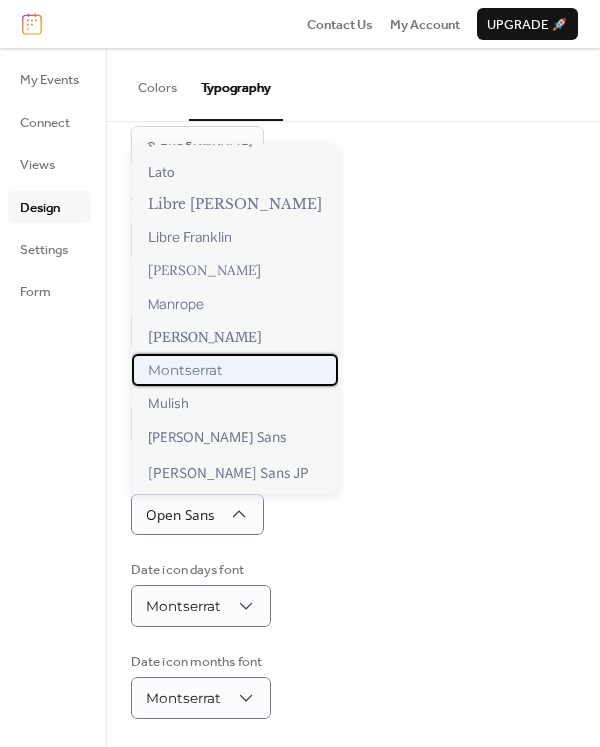 click on "Montserrat" at bounding box center (185, 370) 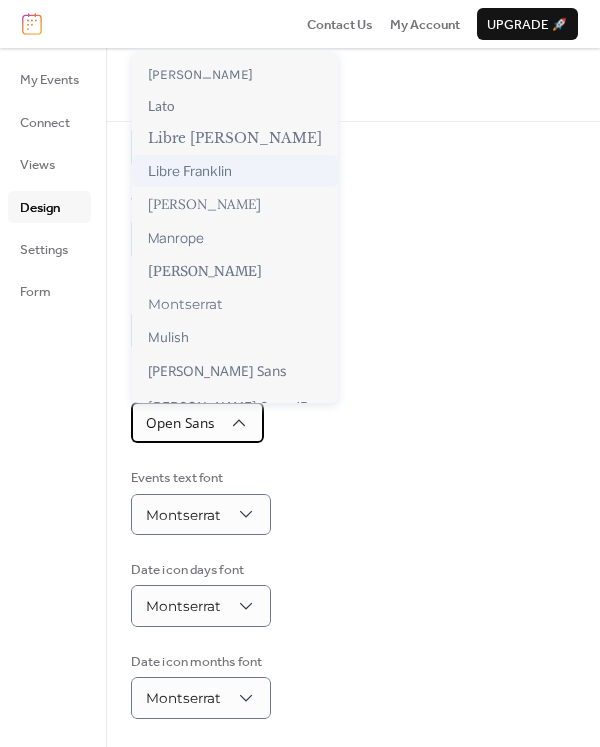 scroll, scrollTop: 651, scrollLeft: 0, axis: vertical 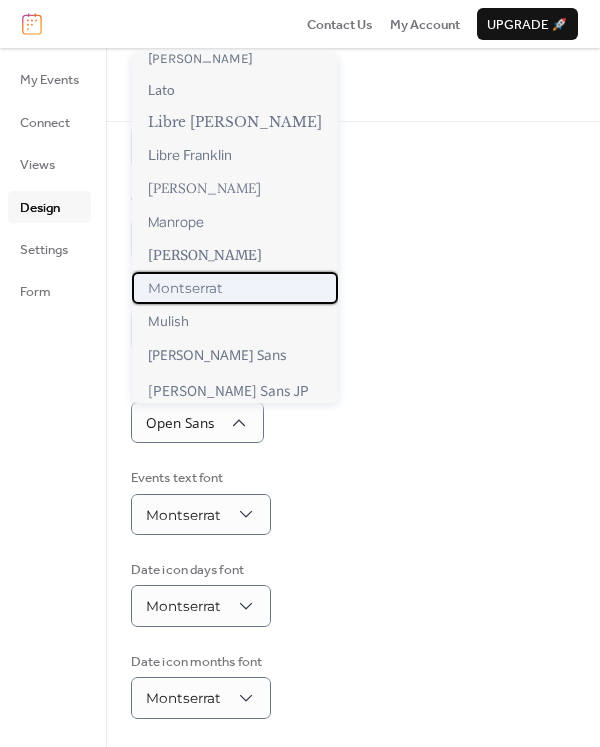 click on "Montserrat" at bounding box center [185, 288] 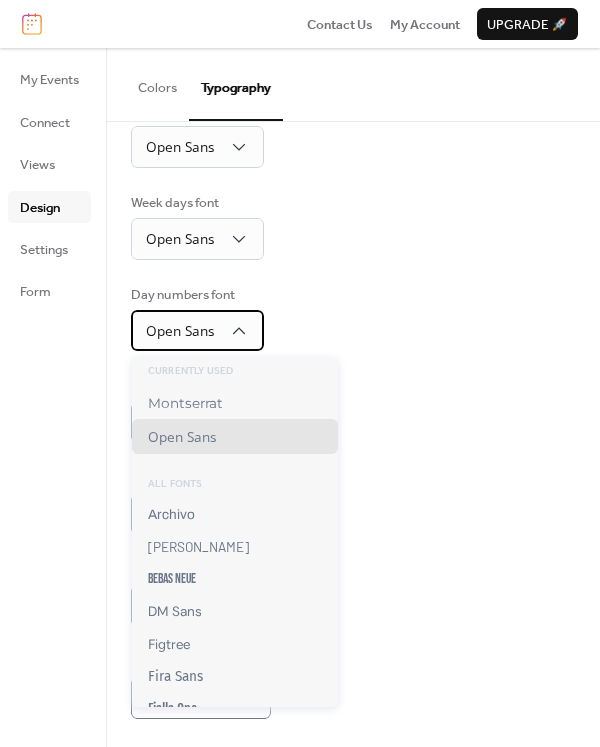 click on "Open Sans" at bounding box center [197, 330] 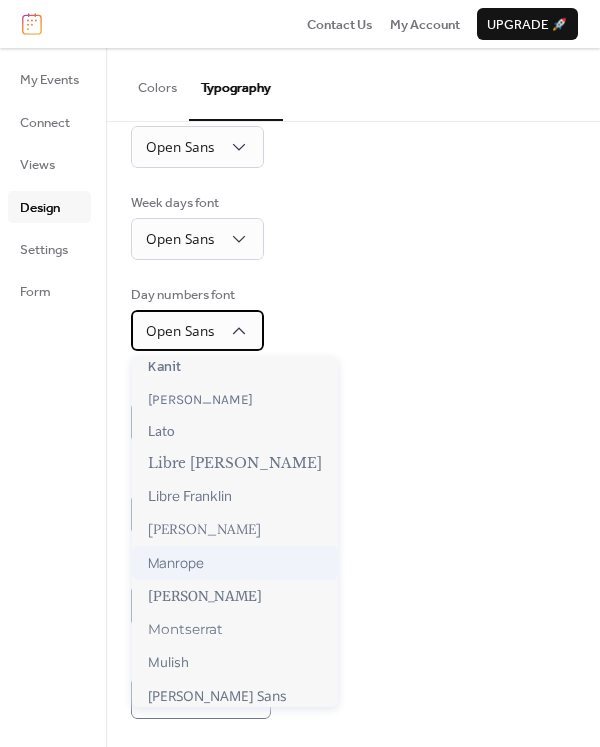 scroll, scrollTop: 775, scrollLeft: 0, axis: vertical 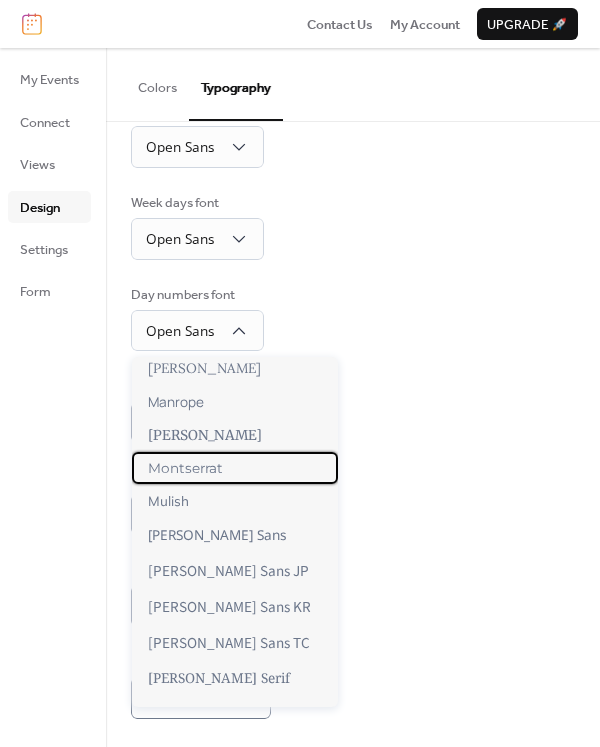 click on "Montserrat" at bounding box center (185, 468) 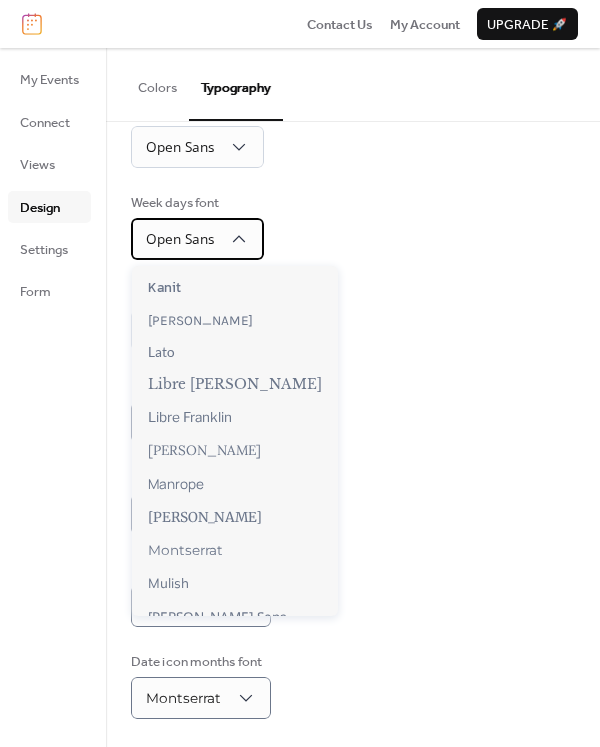scroll, scrollTop: 787, scrollLeft: 0, axis: vertical 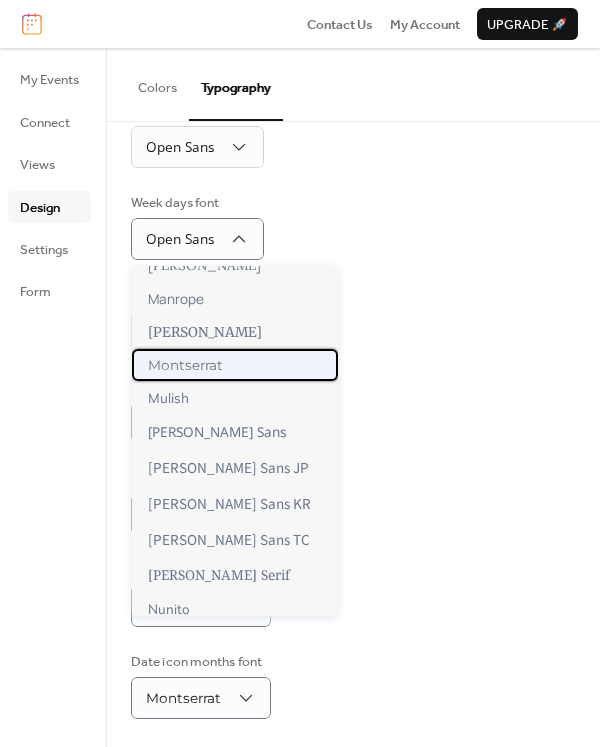 click on "Montserrat" at bounding box center (185, 365) 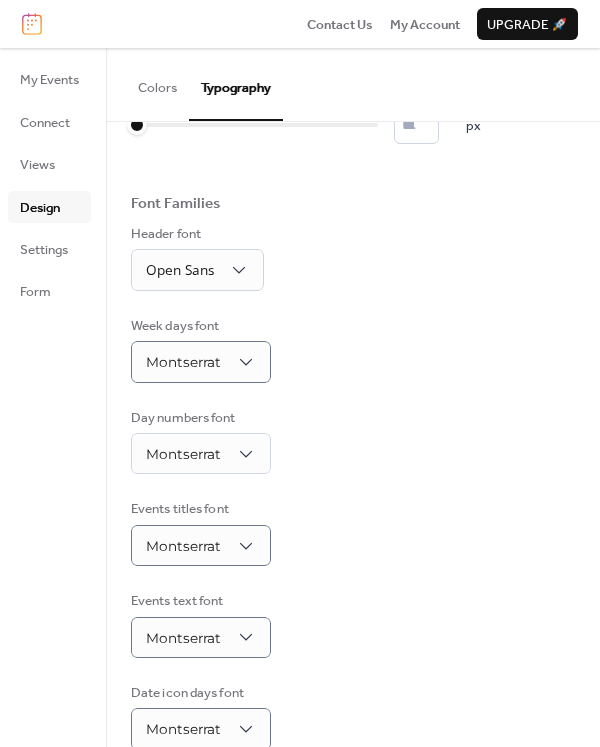 scroll, scrollTop: 13, scrollLeft: 0, axis: vertical 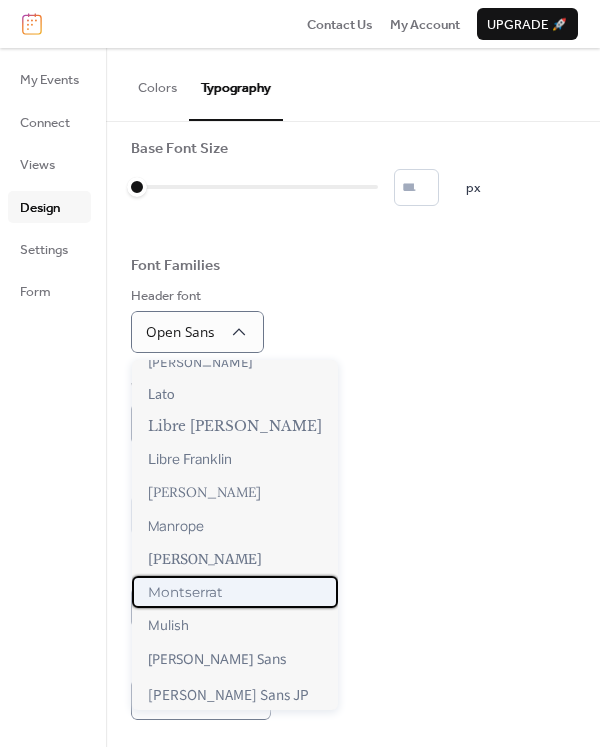 click on "Montserrat" at bounding box center [185, 592] 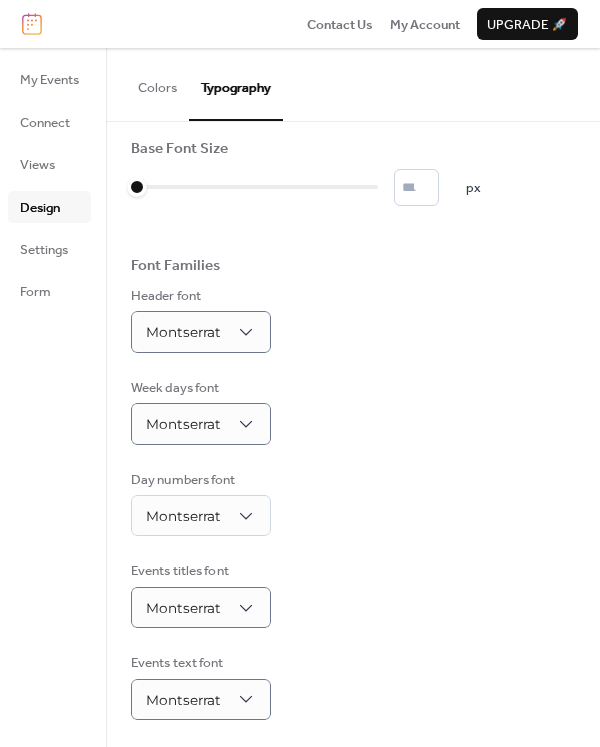 click on "Base Font Size * px Font Families Header font Montserrat Week days font Montserrat Day numbers font Montserrat Events titles font Montserrat Events text font Montserrat Date icon days font Montserrat Date icon months font Montserrat" at bounding box center (353, 521) 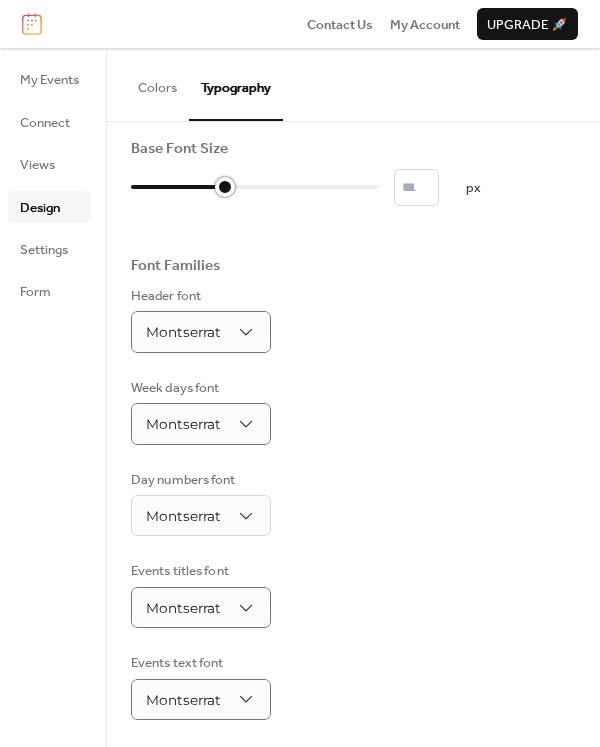 type on "**" 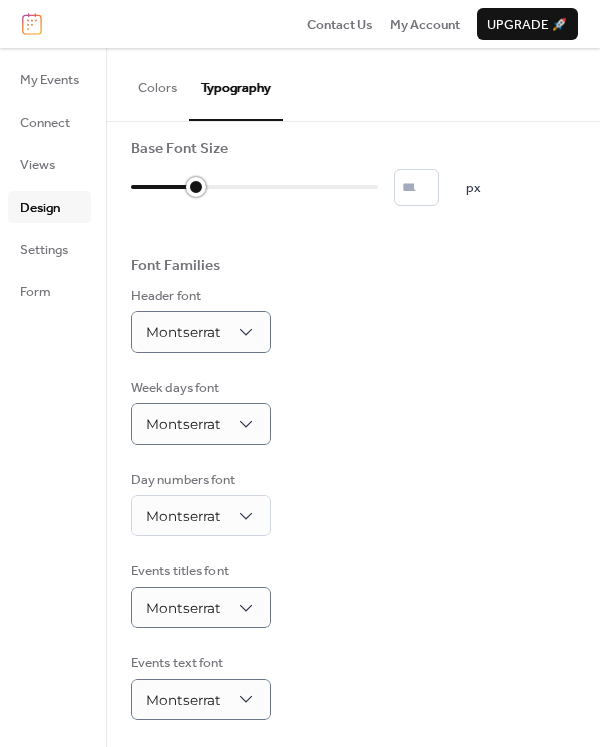 drag, startPoint x: 142, startPoint y: 193, endPoint x: 203, endPoint y: 196, distance: 61.073727 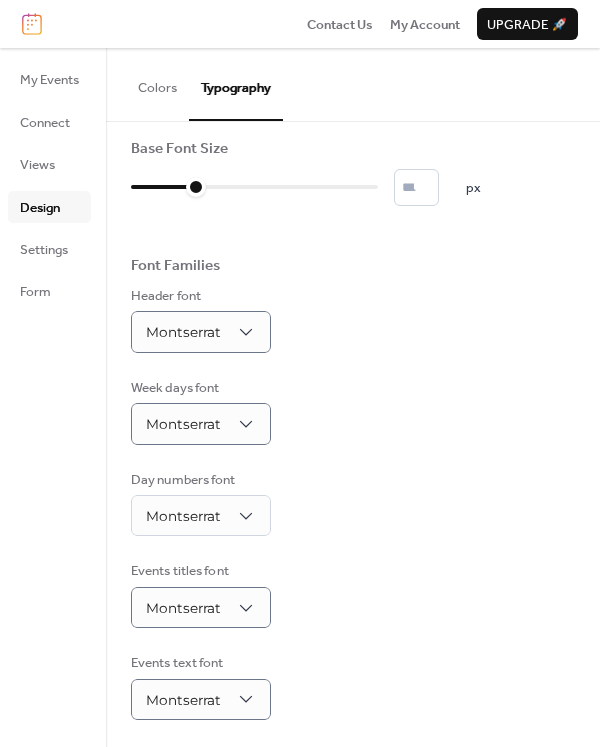 click on "Colors" at bounding box center [157, 83] 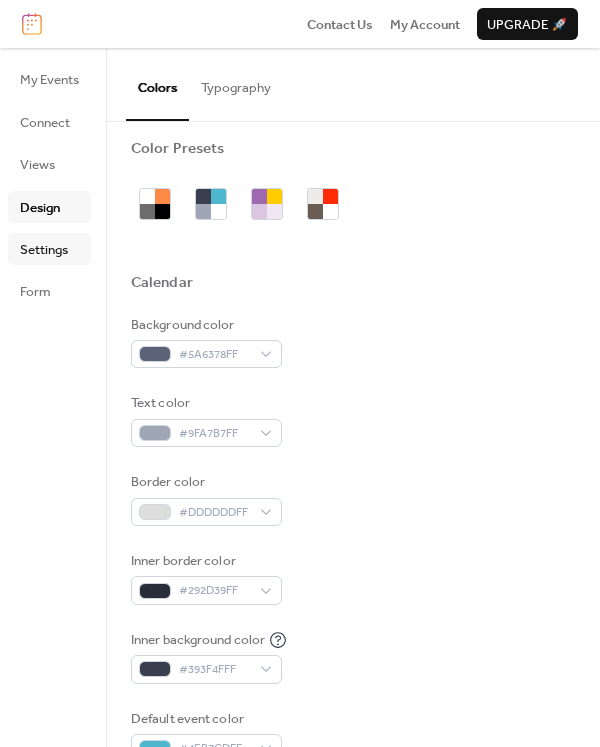click on "Settings" at bounding box center (44, 250) 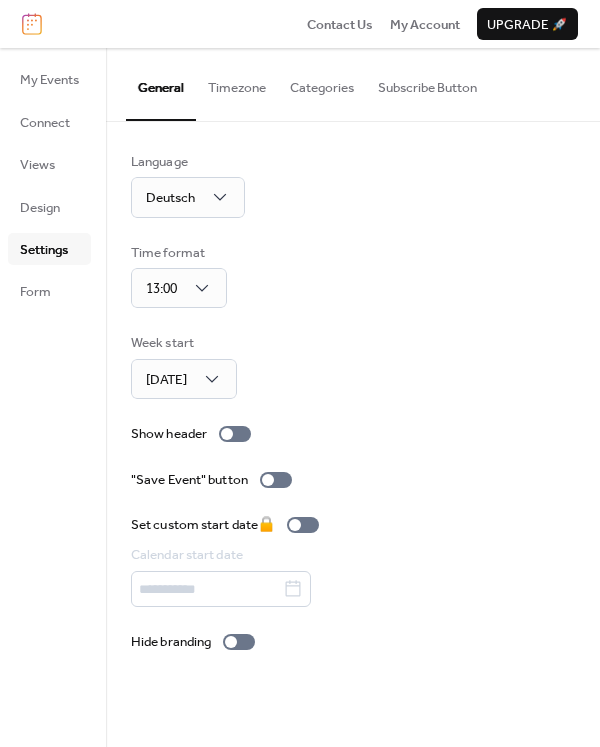 click on "Timezone" at bounding box center (237, 83) 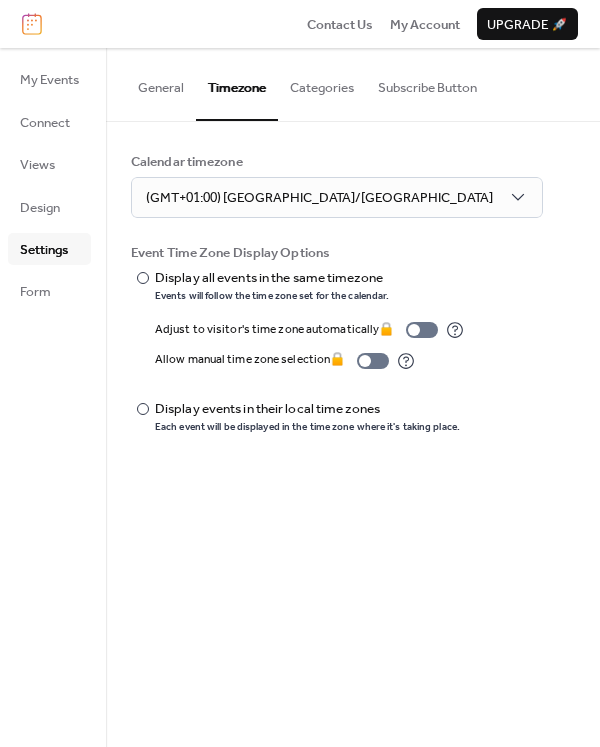 drag, startPoint x: 313, startPoint y: 97, endPoint x: 414, endPoint y: 91, distance: 101.17806 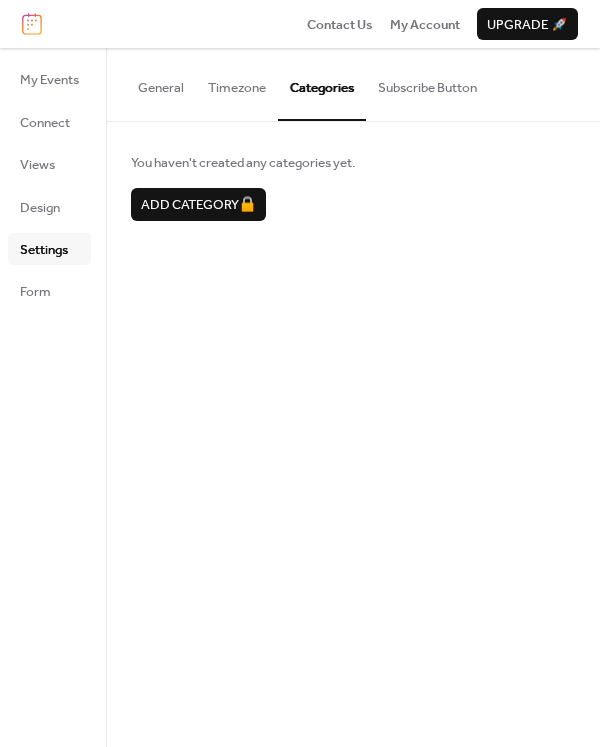 click on "Subscribe Button" at bounding box center (427, 83) 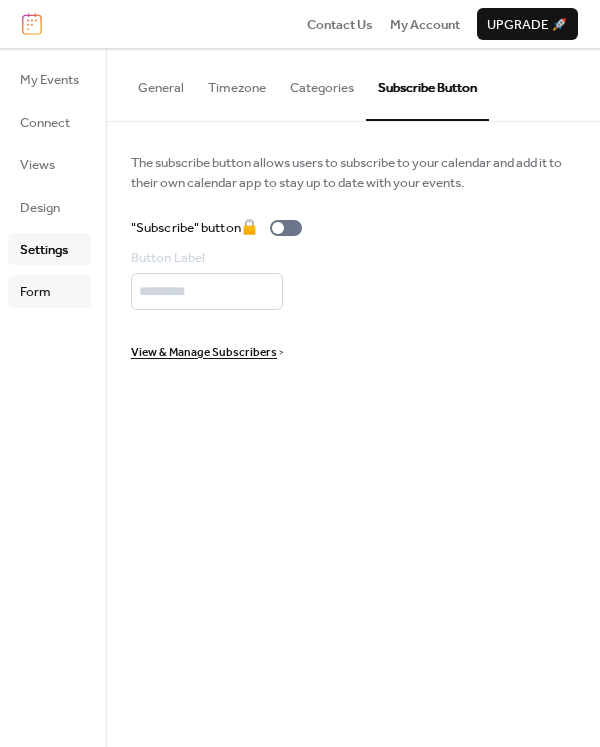 click on "Form" at bounding box center (35, 292) 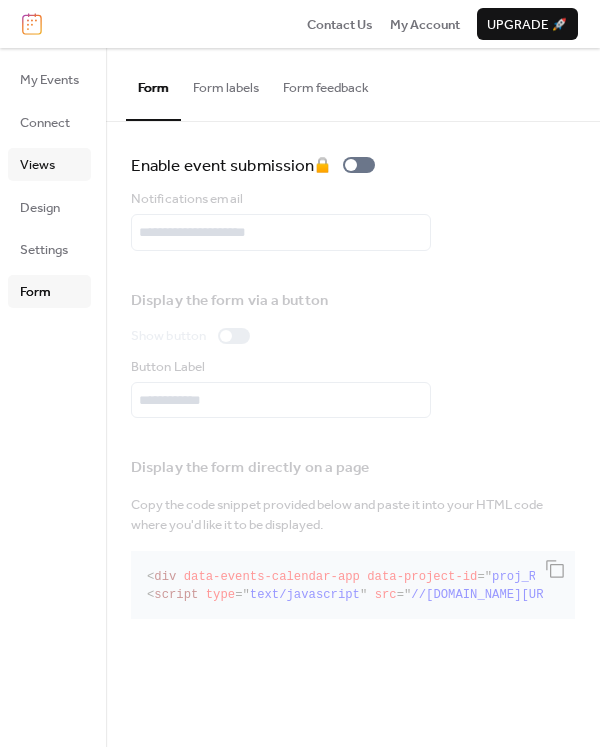 click on "Views" at bounding box center (37, 165) 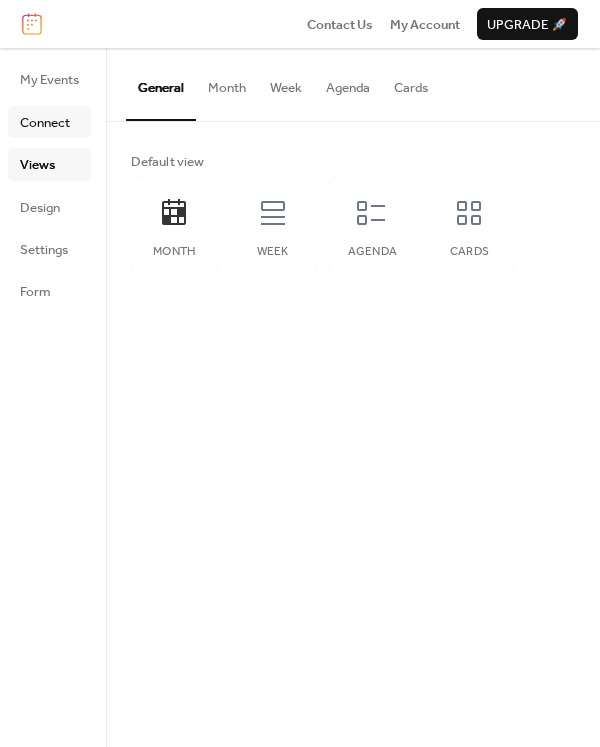 click on "Connect" at bounding box center [45, 123] 